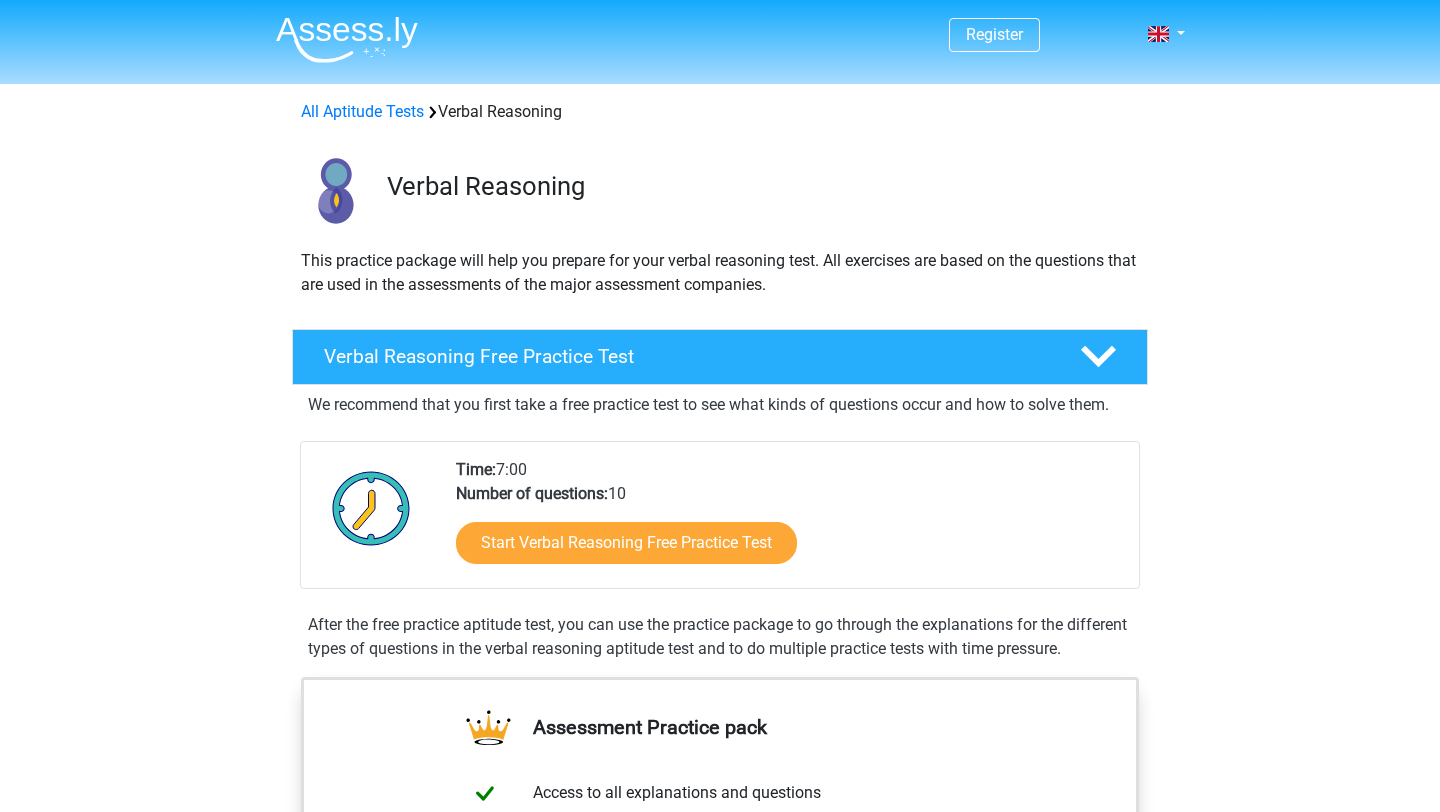 scroll, scrollTop: 208, scrollLeft: 0, axis: vertical 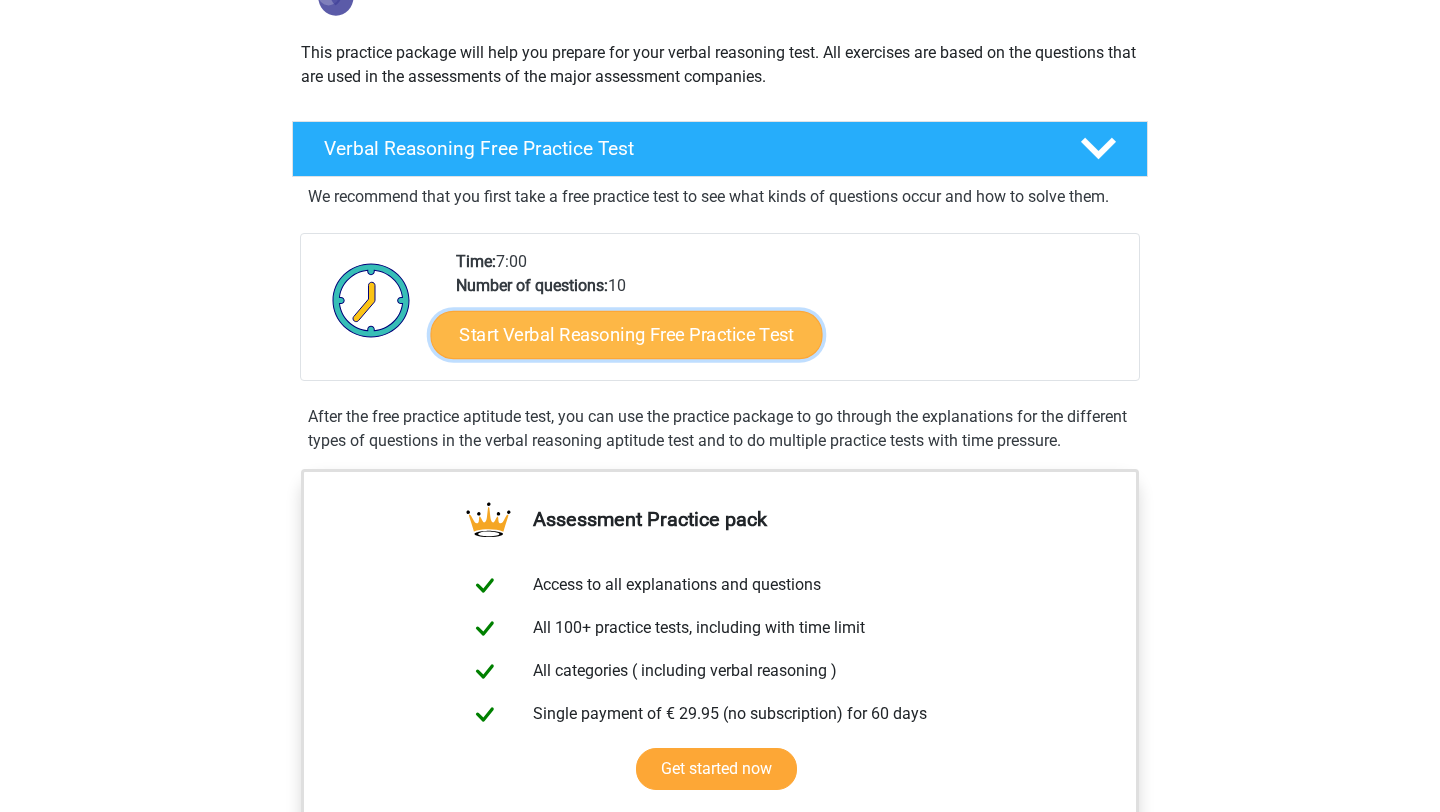 click on "Start Verbal Reasoning
Free Practice Test" at bounding box center (627, 335) 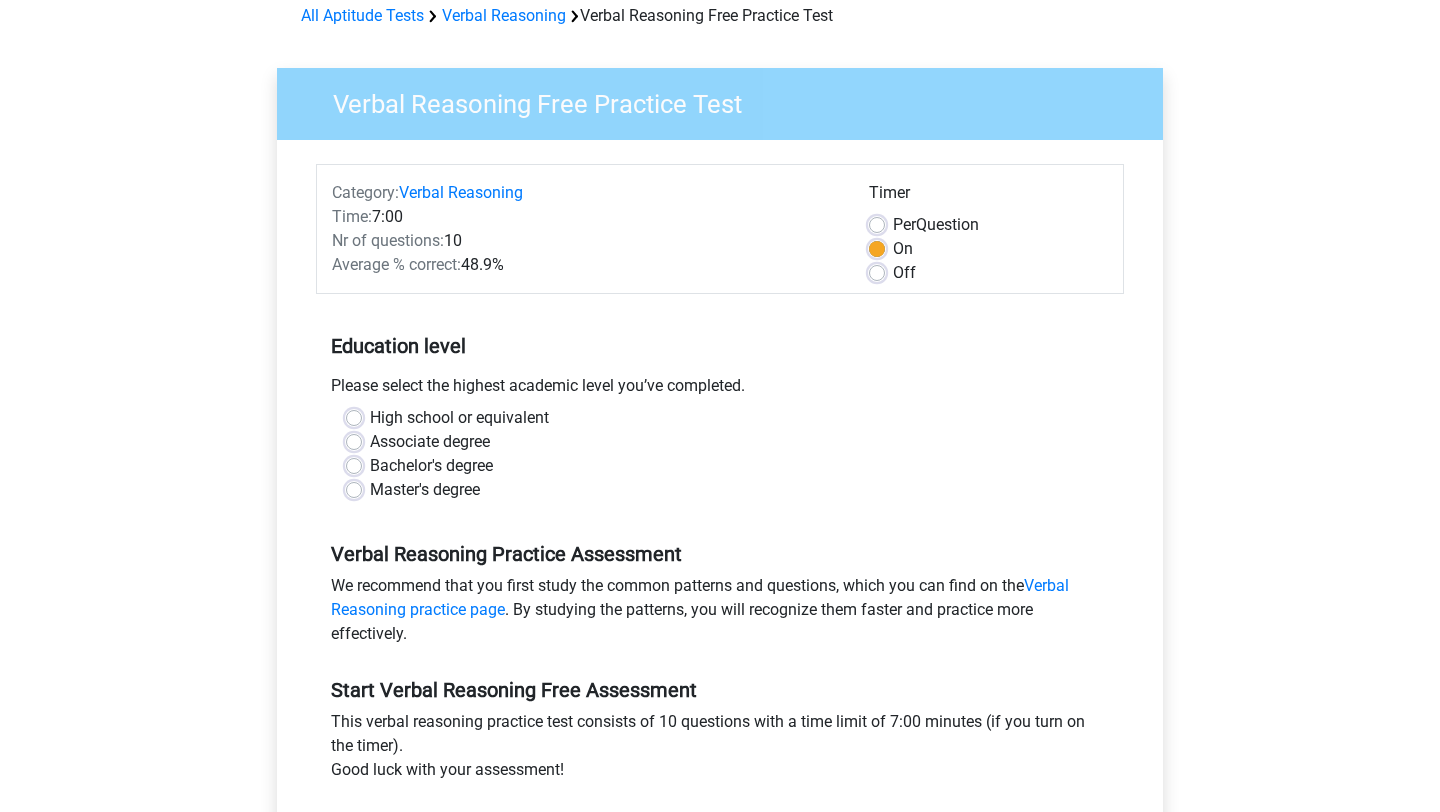 scroll, scrollTop: 101, scrollLeft: 0, axis: vertical 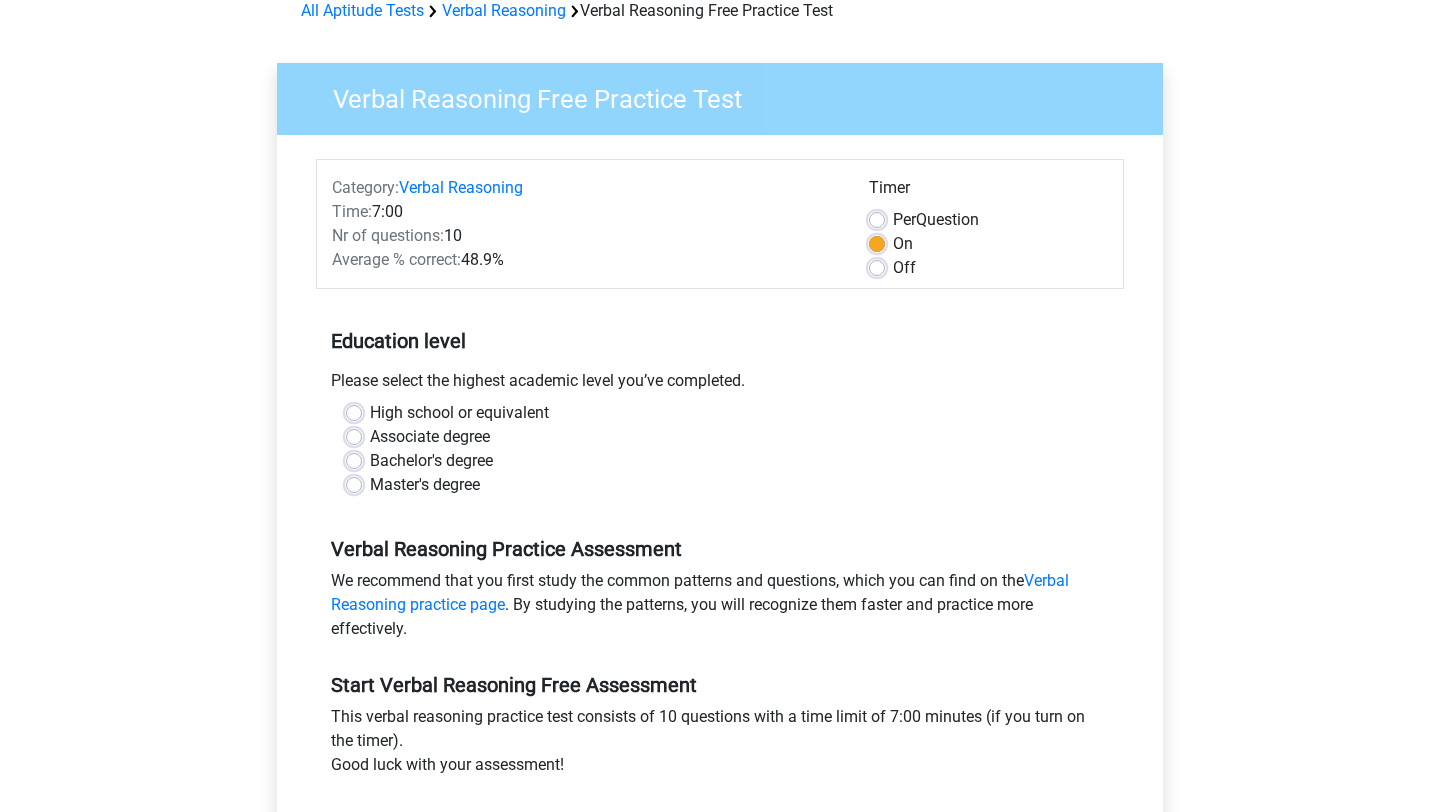 click on "Per  Question" at bounding box center [936, 220] 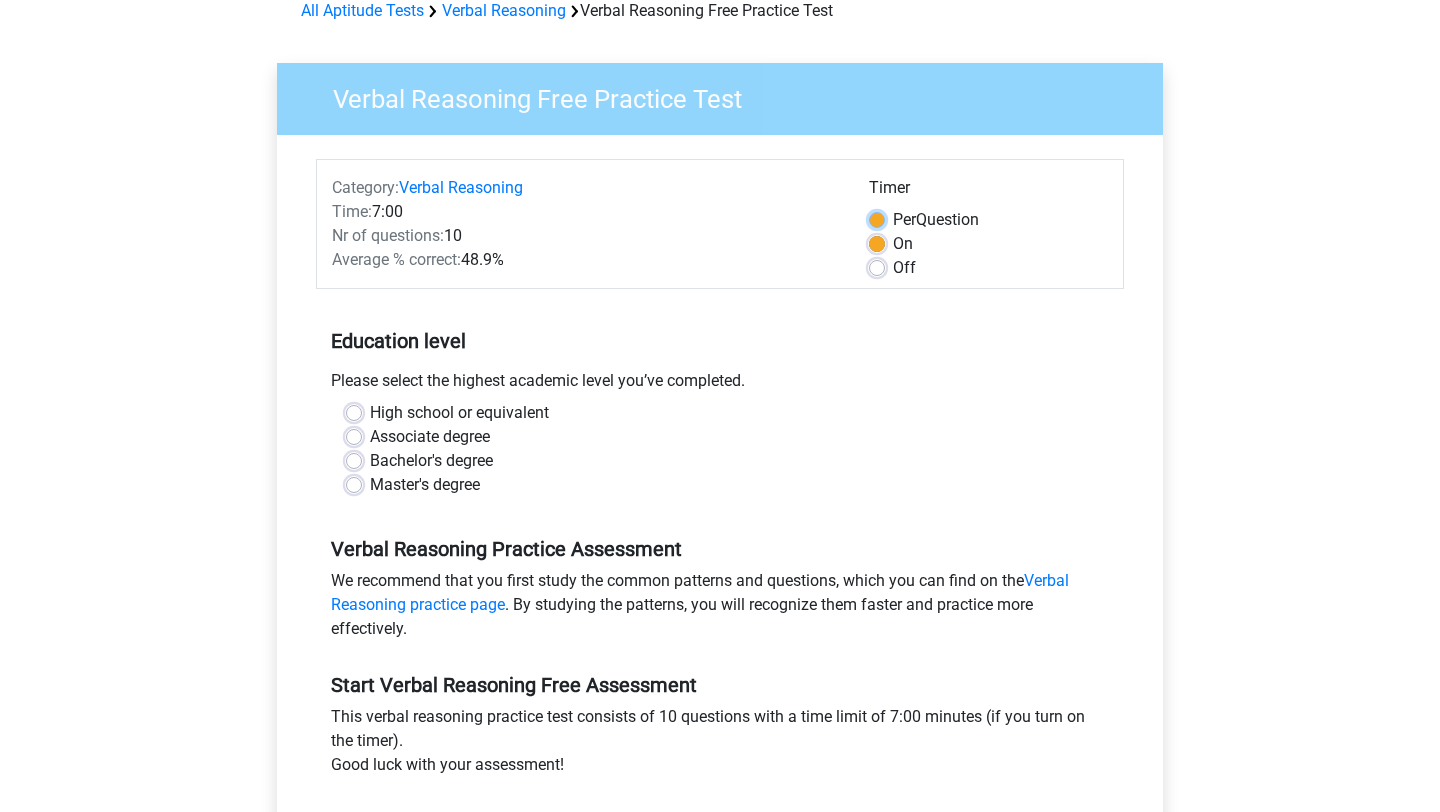 click on "Per  Question" at bounding box center [877, 218] 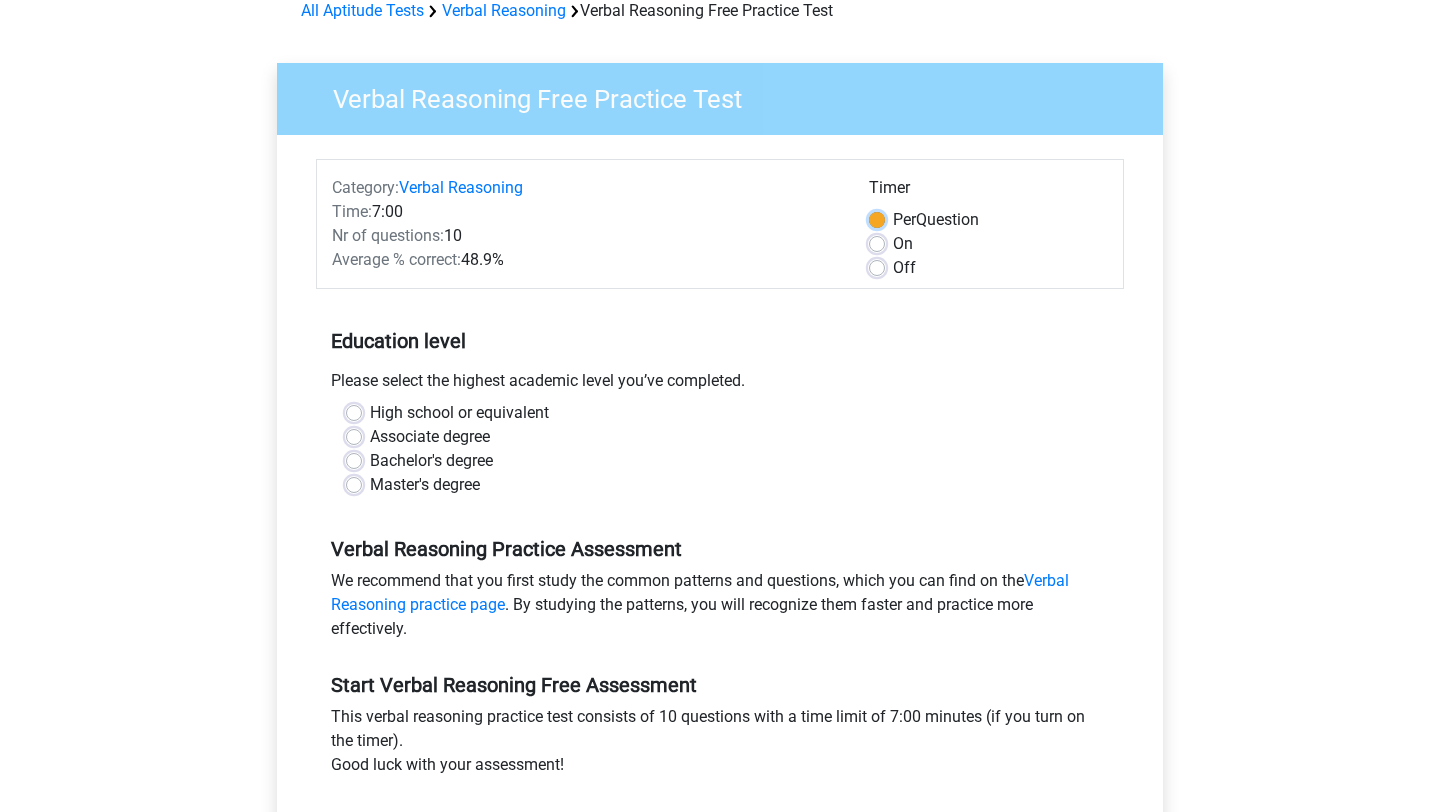 scroll, scrollTop: 157, scrollLeft: 0, axis: vertical 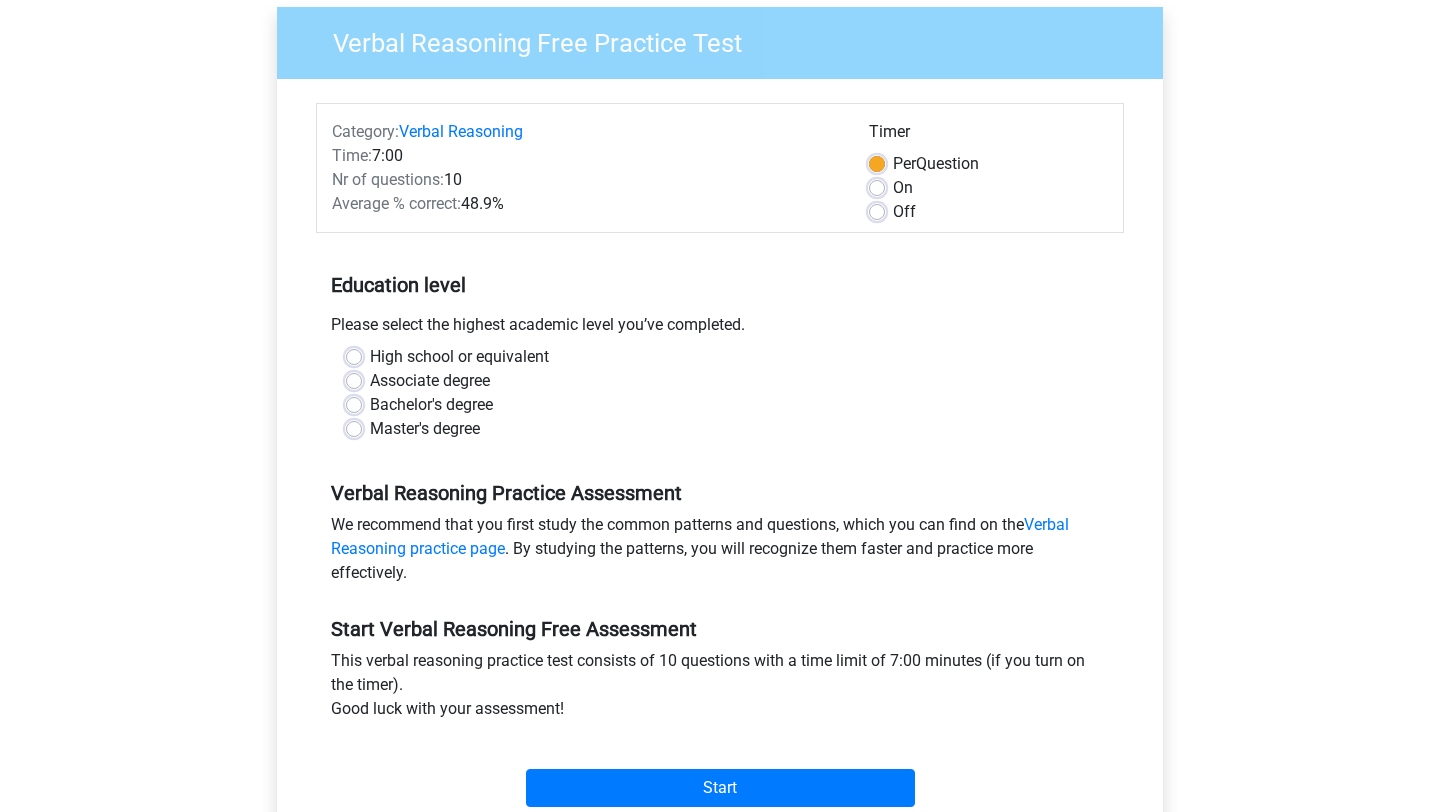 click on "Bachelor's degree" at bounding box center [431, 405] 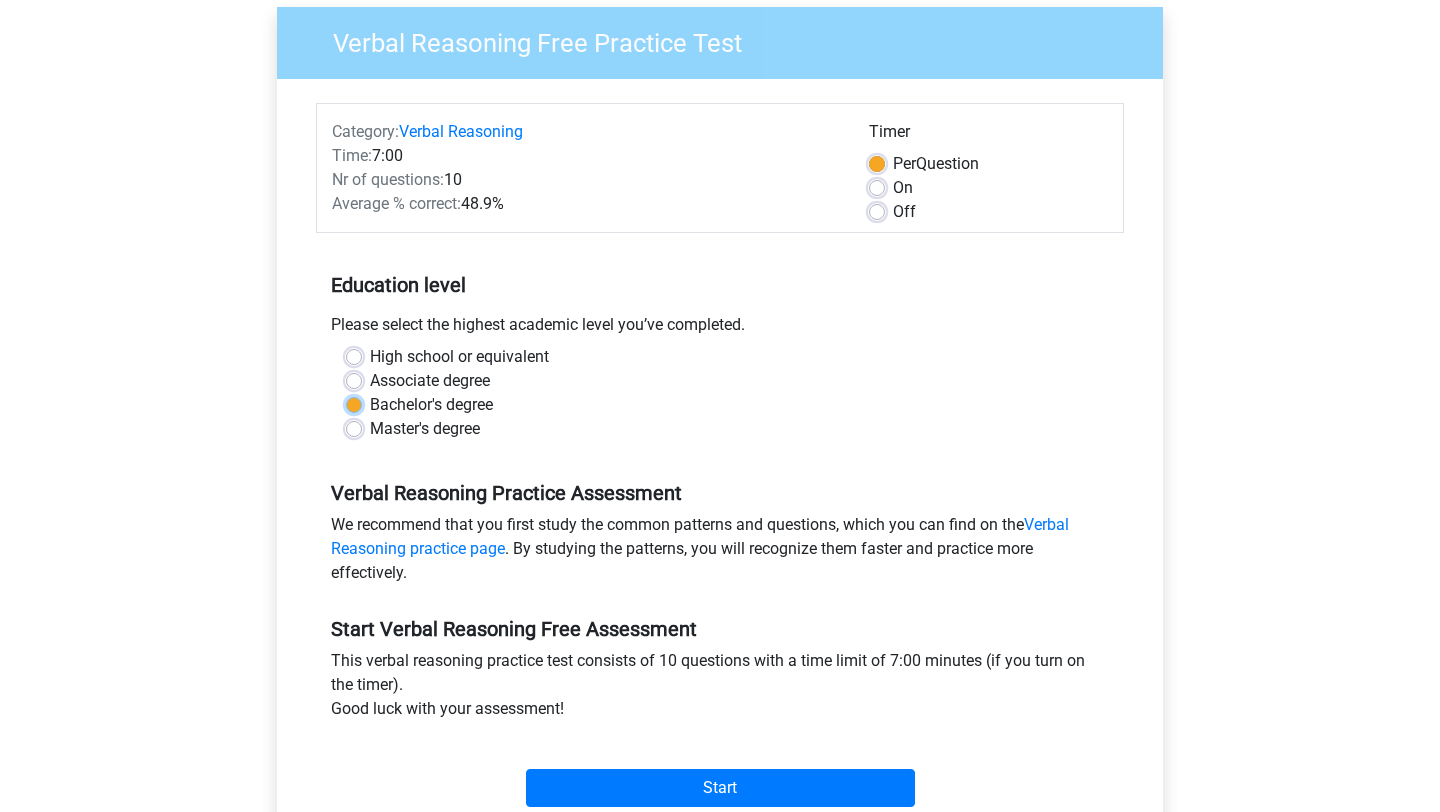 click on "Bachelor's degree" at bounding box center (354, 403) 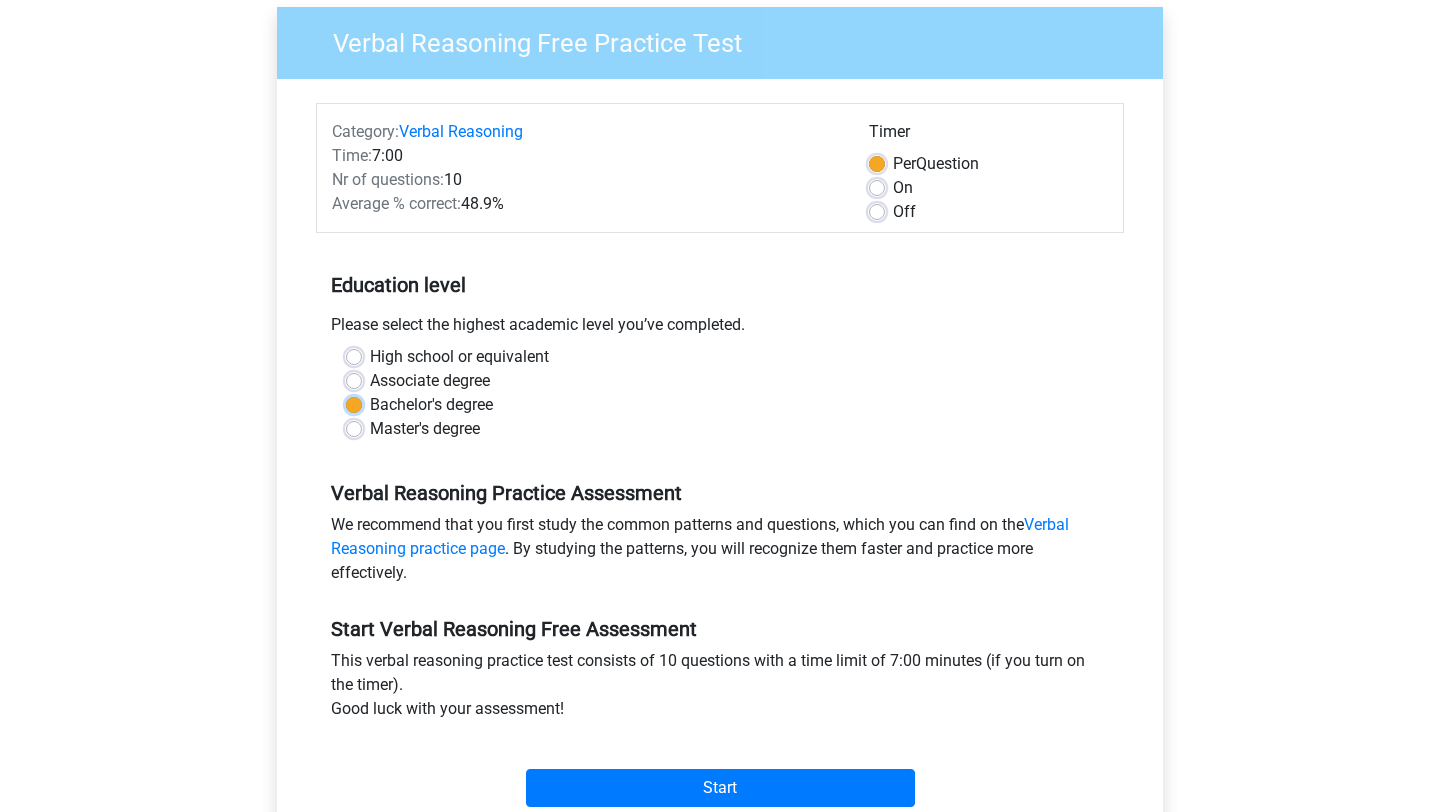 scroll, scrollTop: 303, scrollLeft: 0, axis: vertical 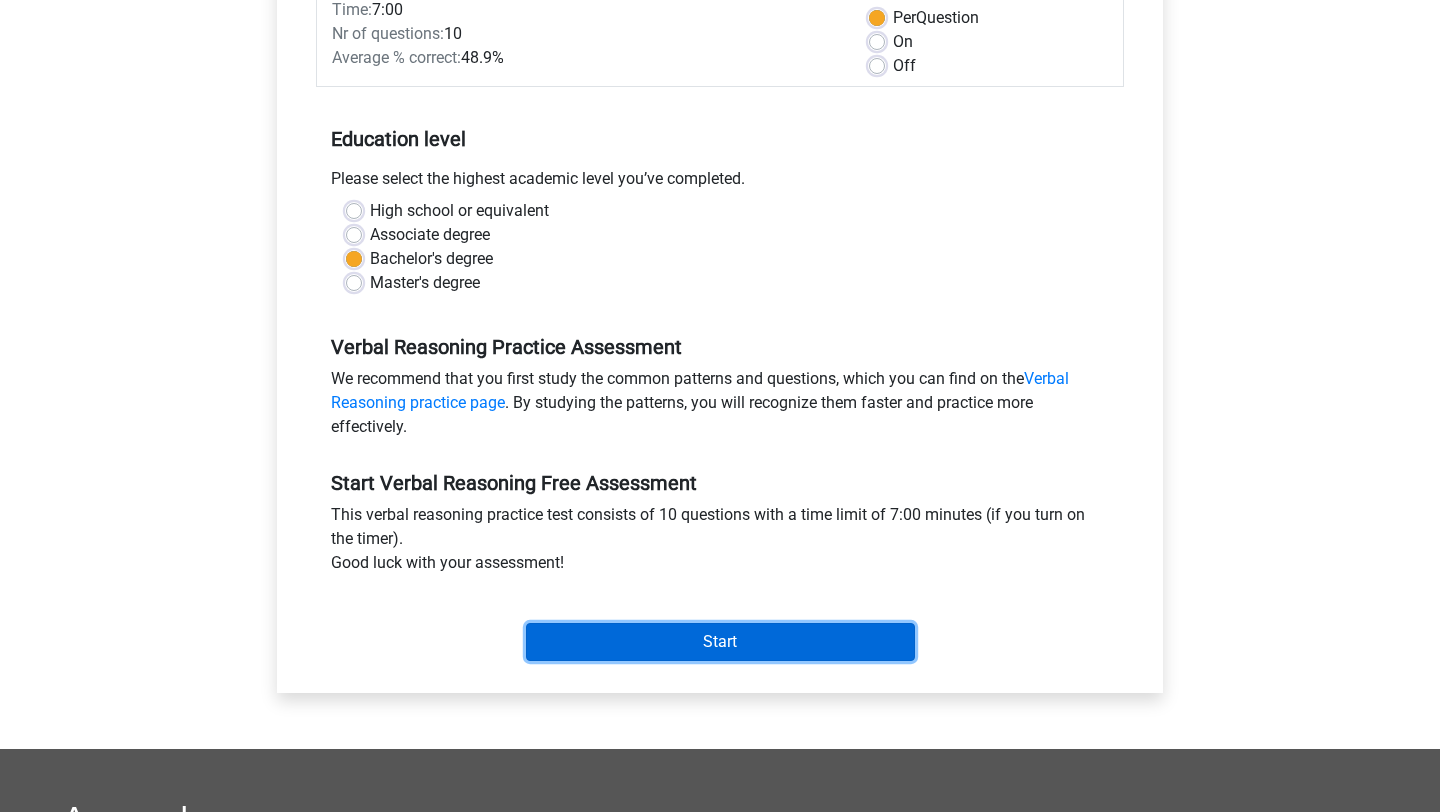 click on "Start" at bounding box center [720, 642] 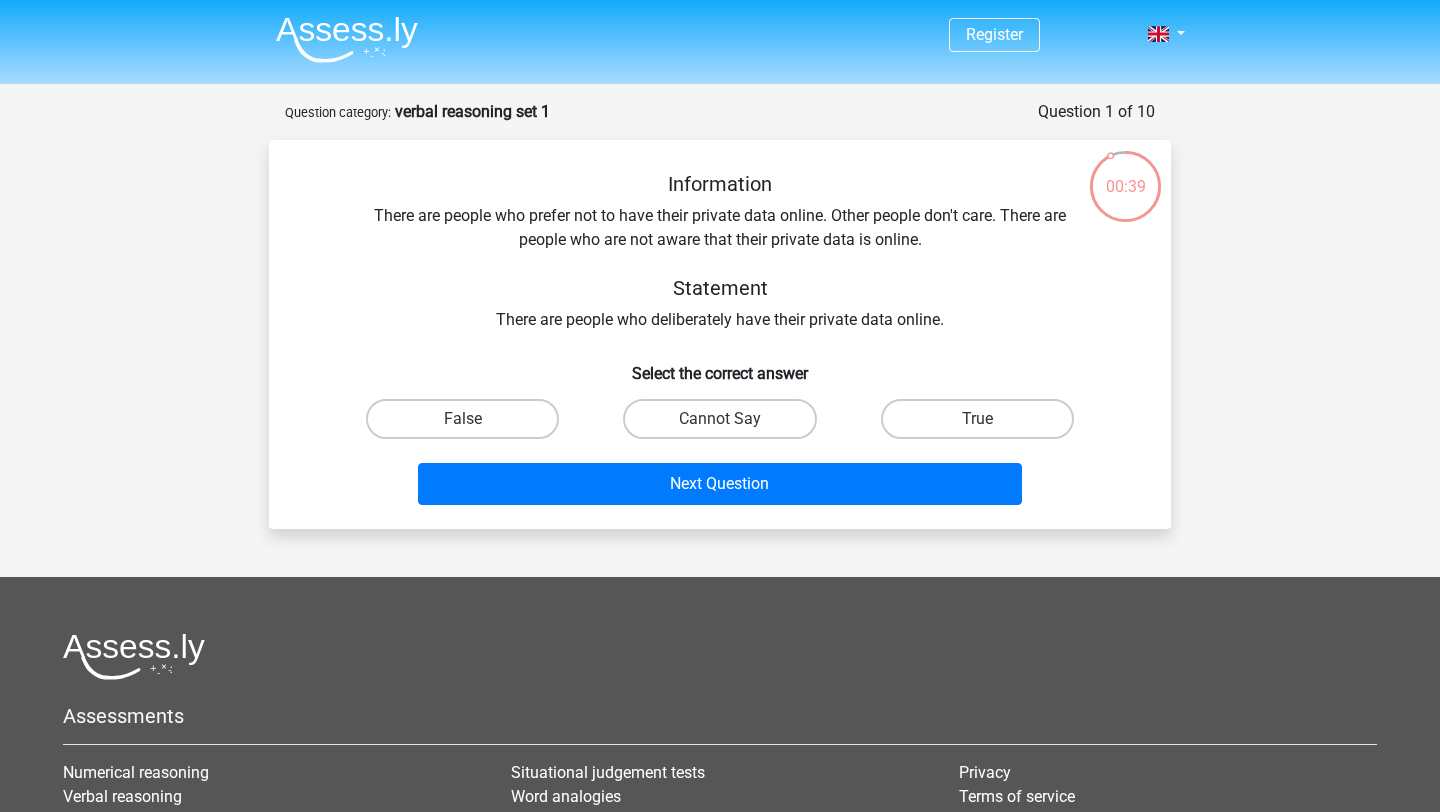 scroll, scrollTop: 0, scrollLeft: 0, axis: both 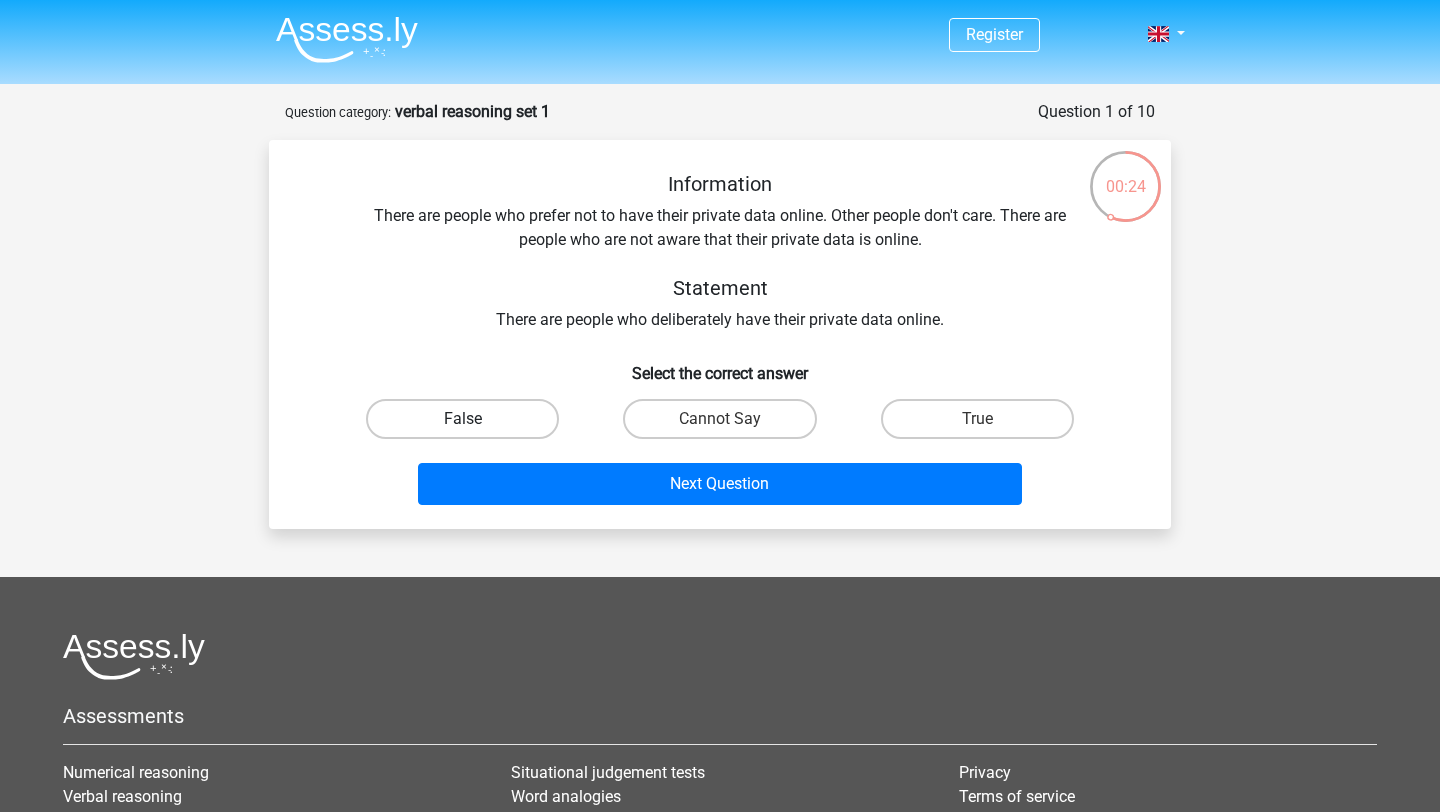 click on "False" at bounding box center (462, 419) 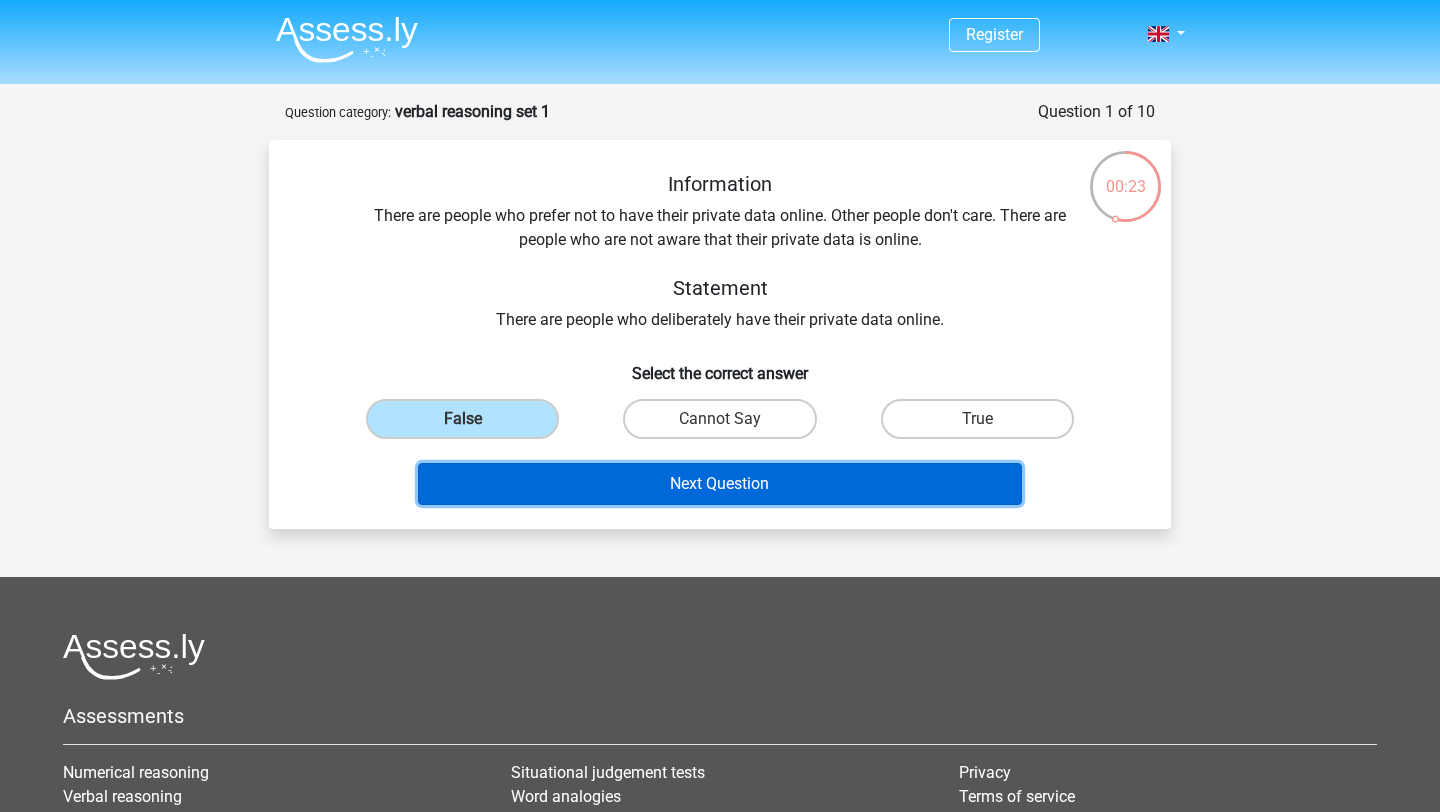 click on "Next Question" at bounding box center [720, 484] 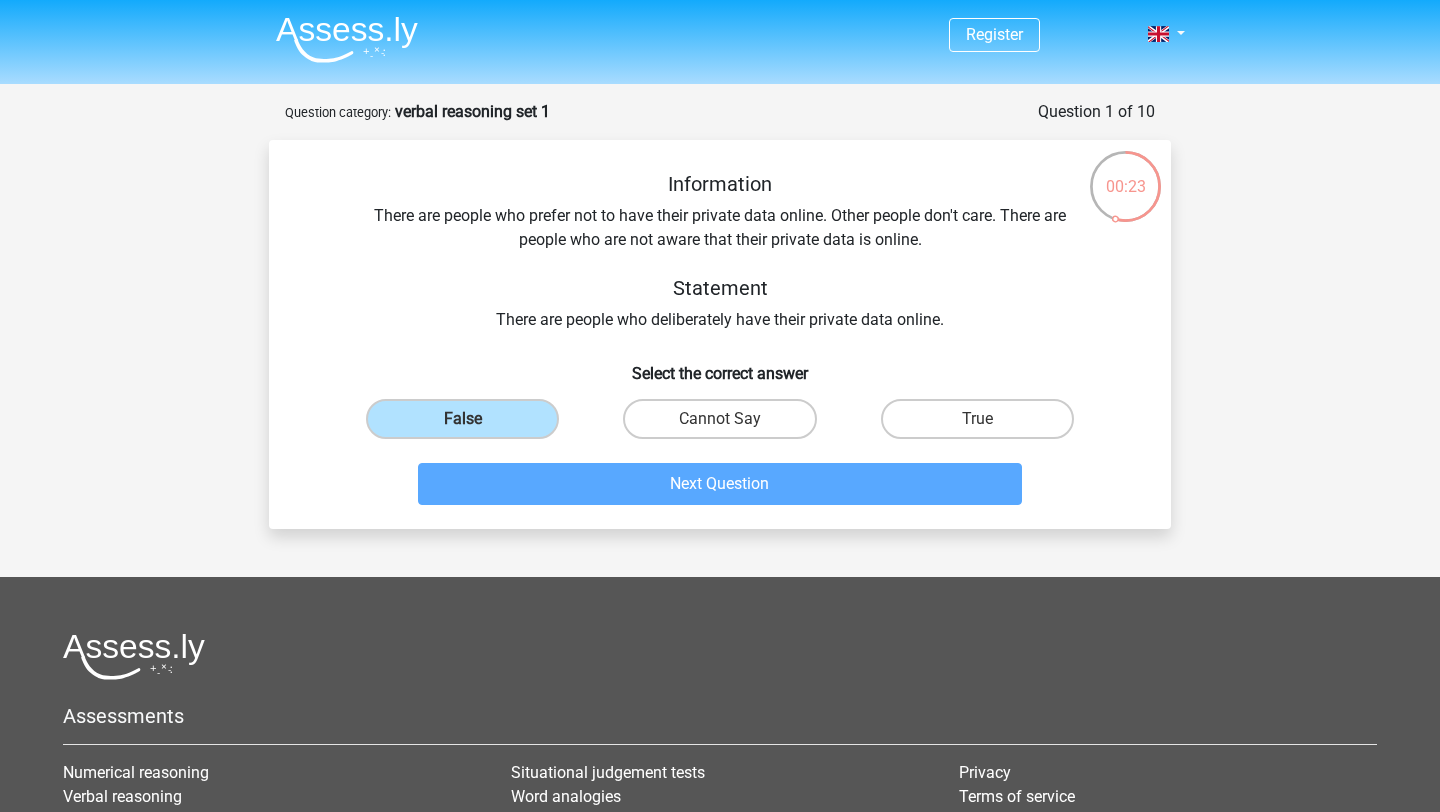 scroll, scrollTop: 100, scrollLeft: 0, axis: vertical 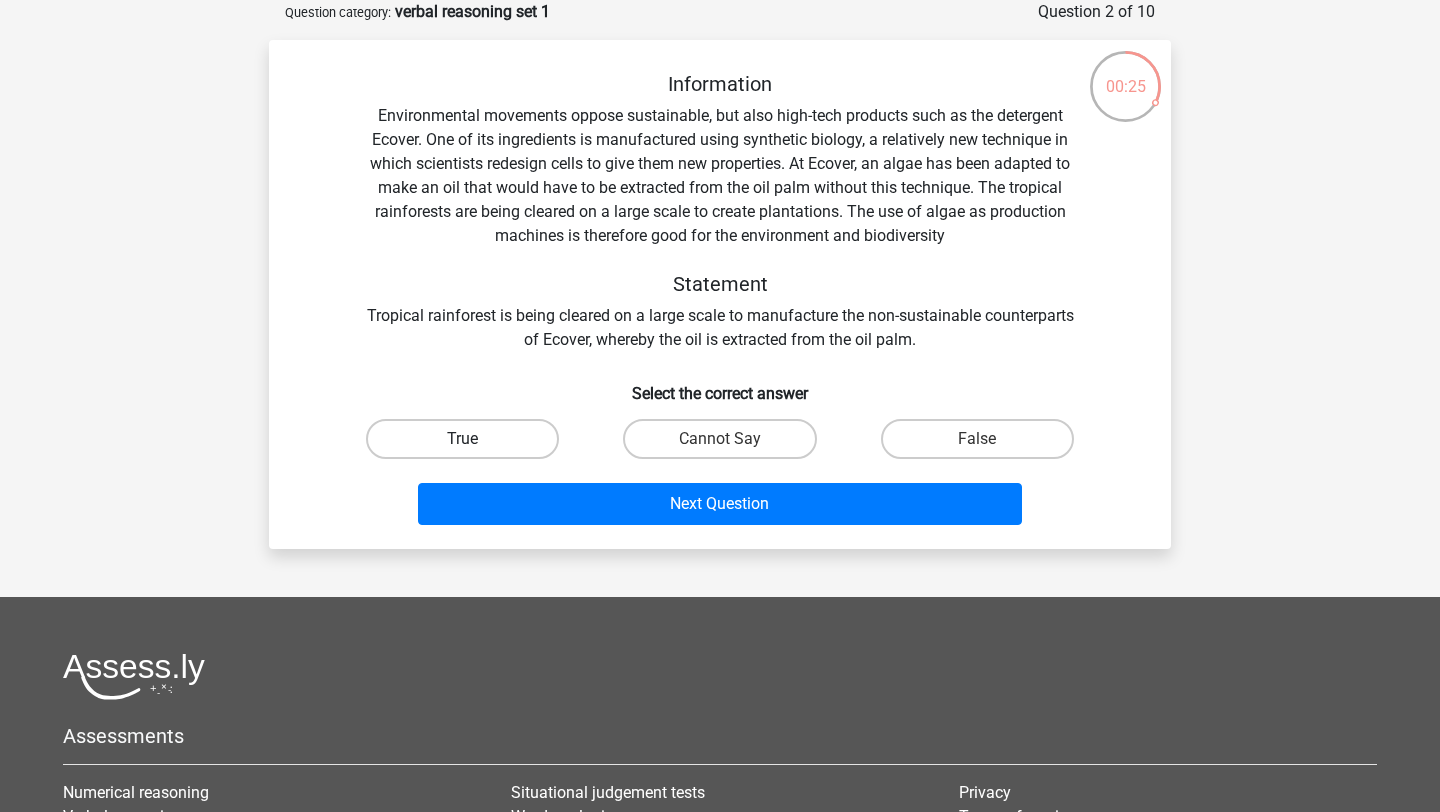 click on "True" at bounding box center (462, 439) 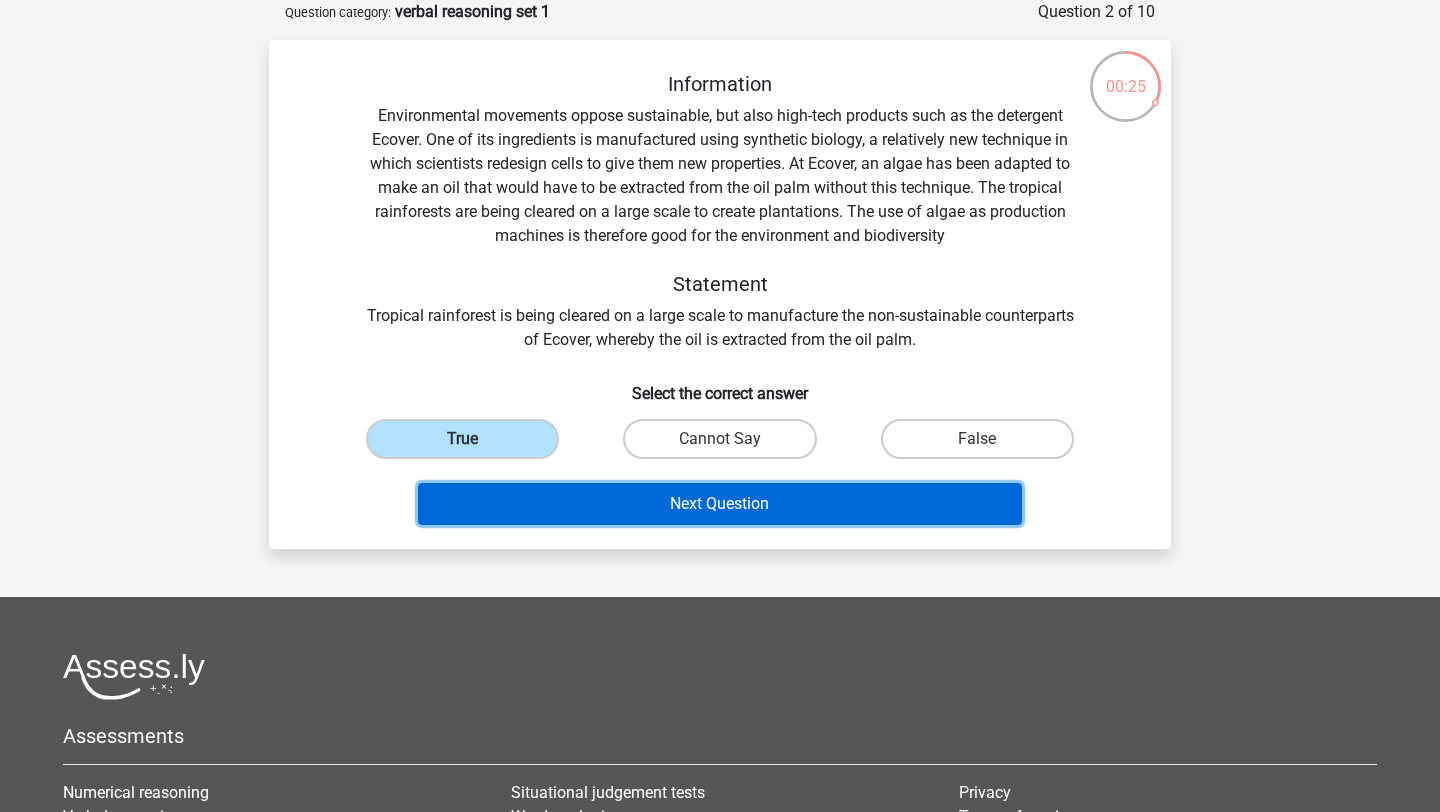 click on "Next Question" at bounding box center [720, 504] 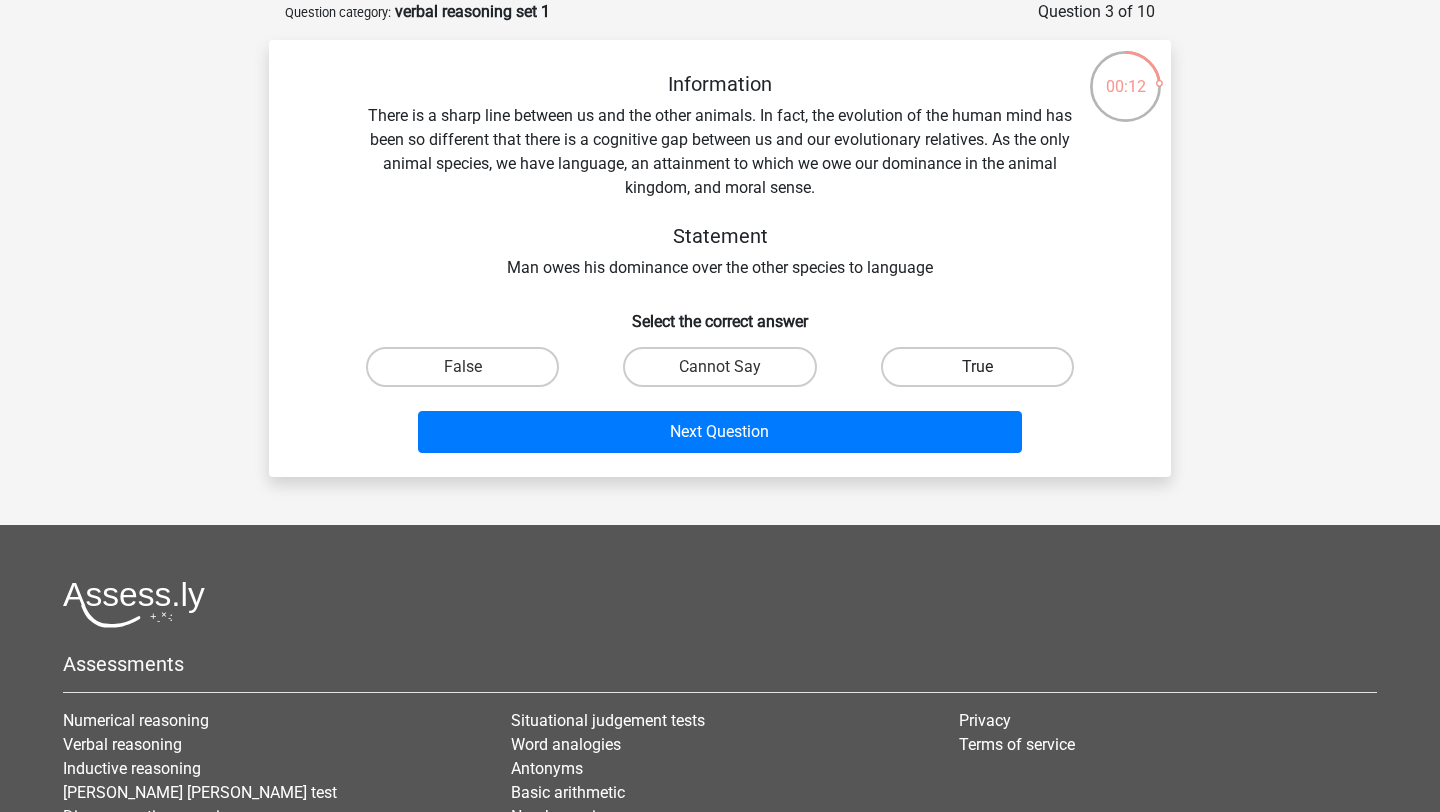 click on "True" at bounding box center [977, 367] 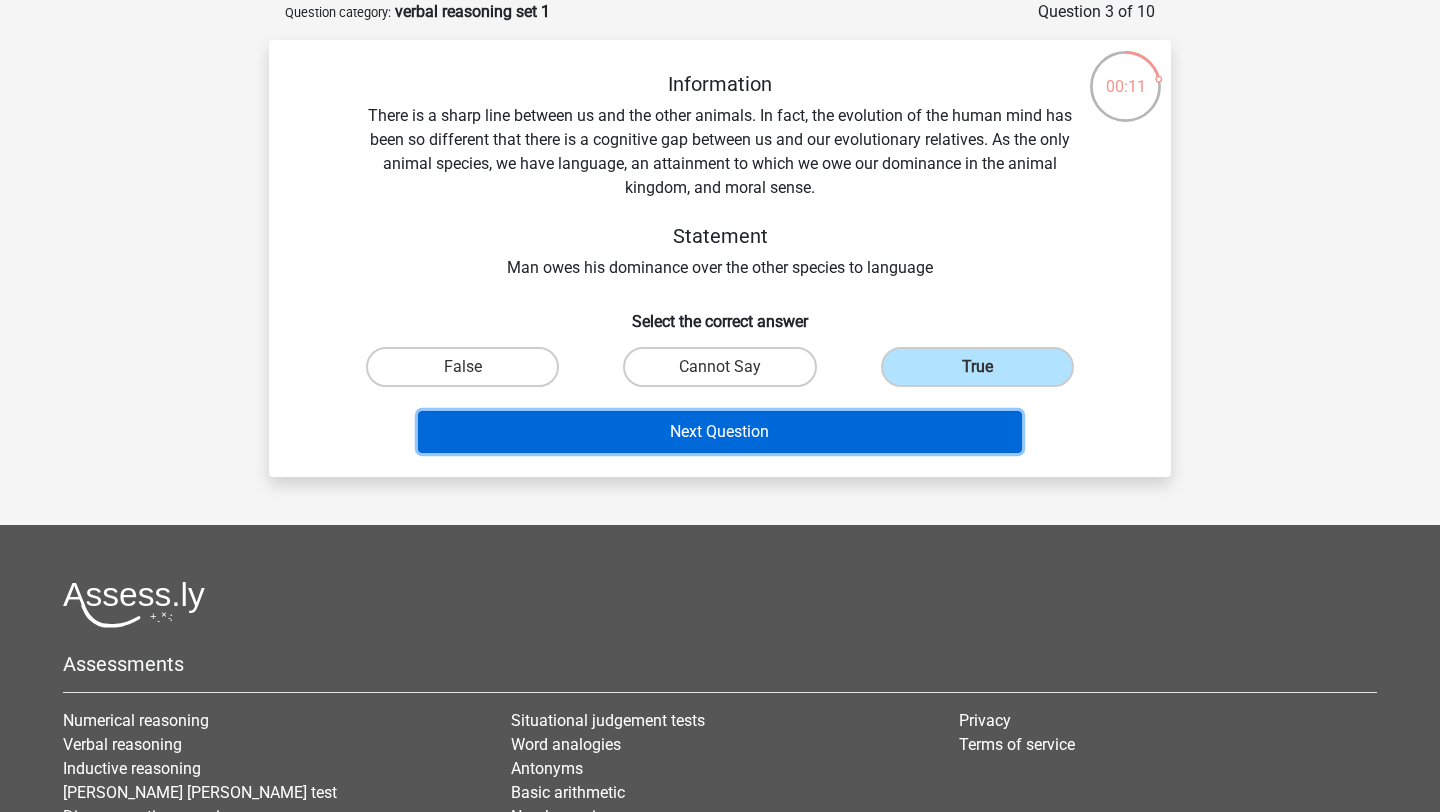 click on "Next Question" at bounding box center [720, 432] 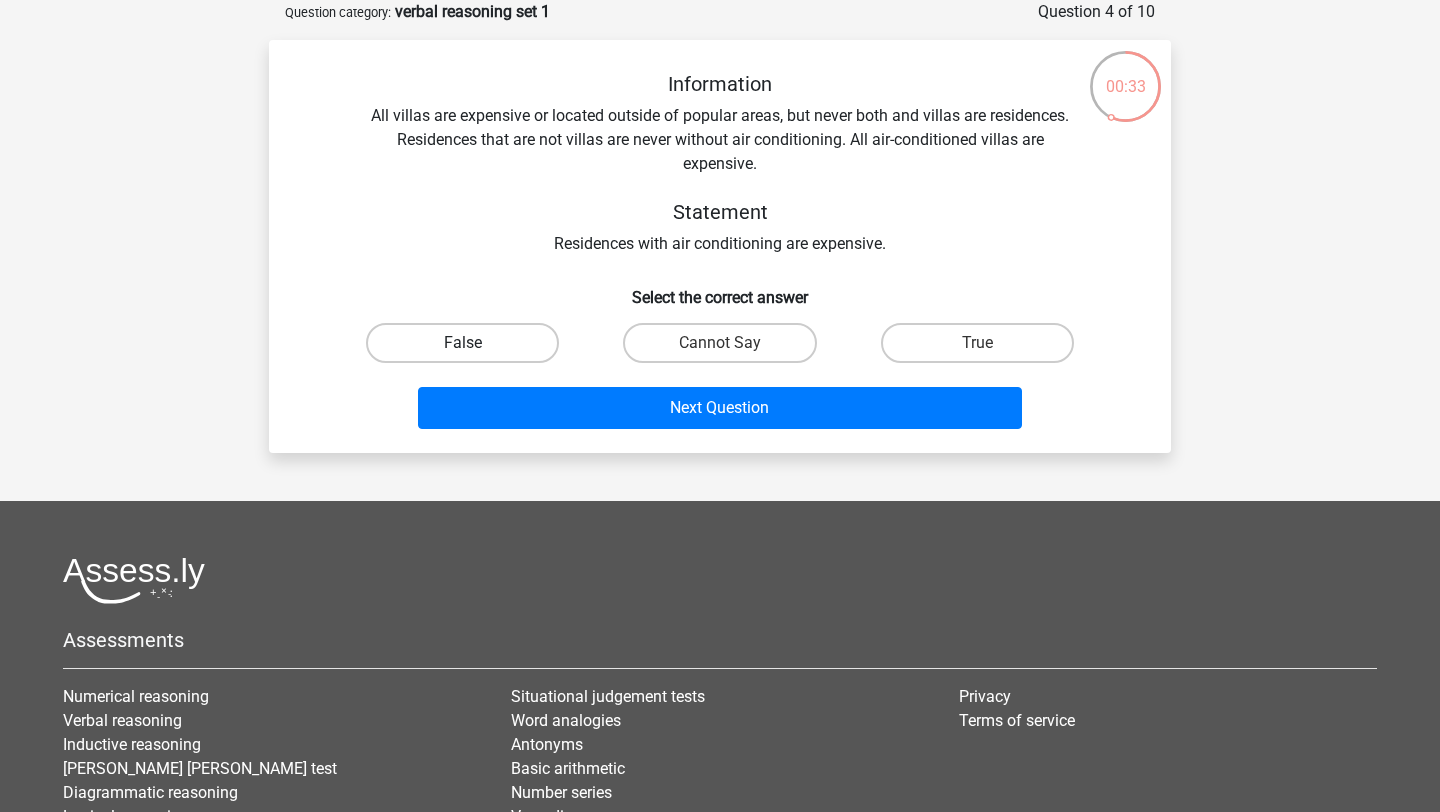 click on "False" at bounding box center (462, 343) 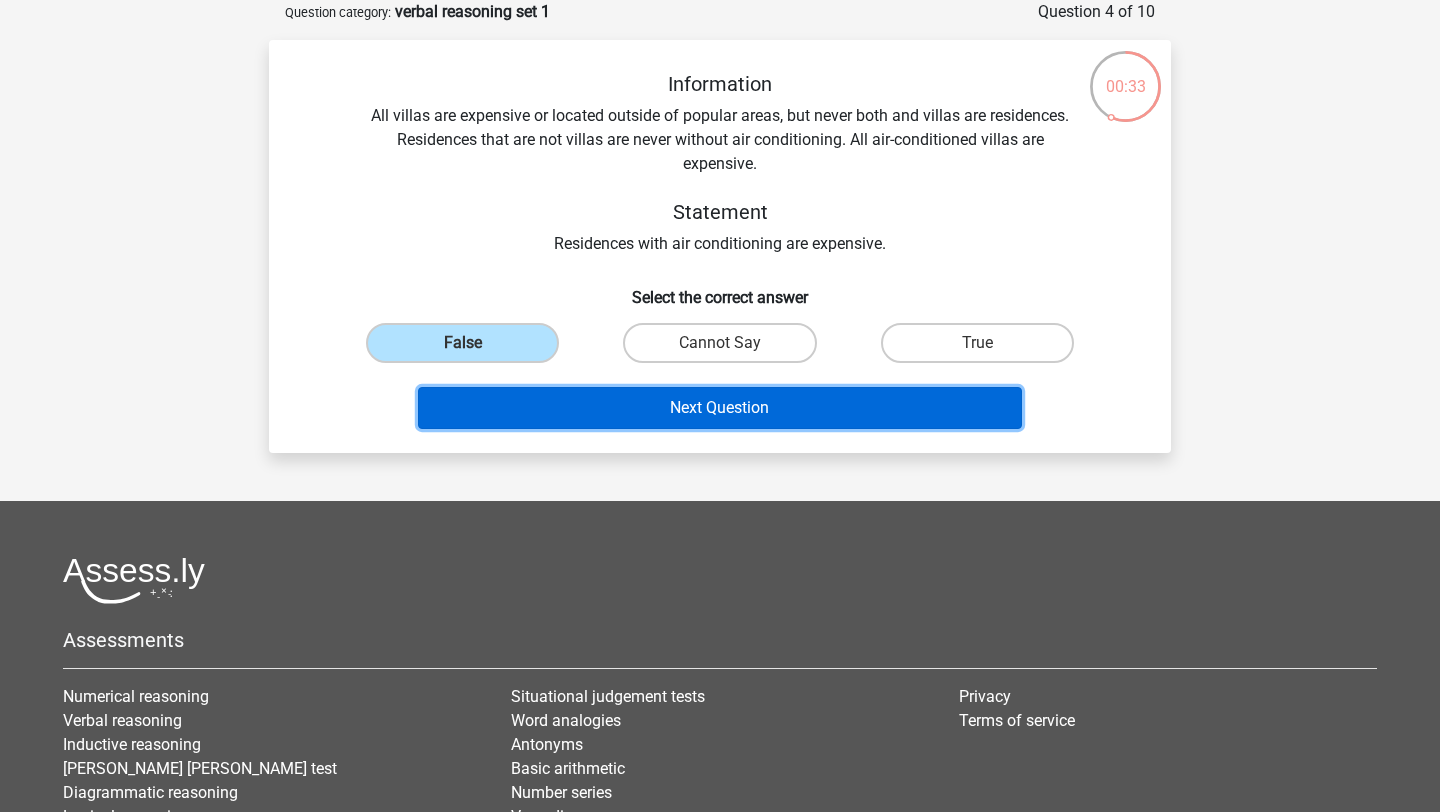 click on "Next Question" at bounding box center [720, 408] 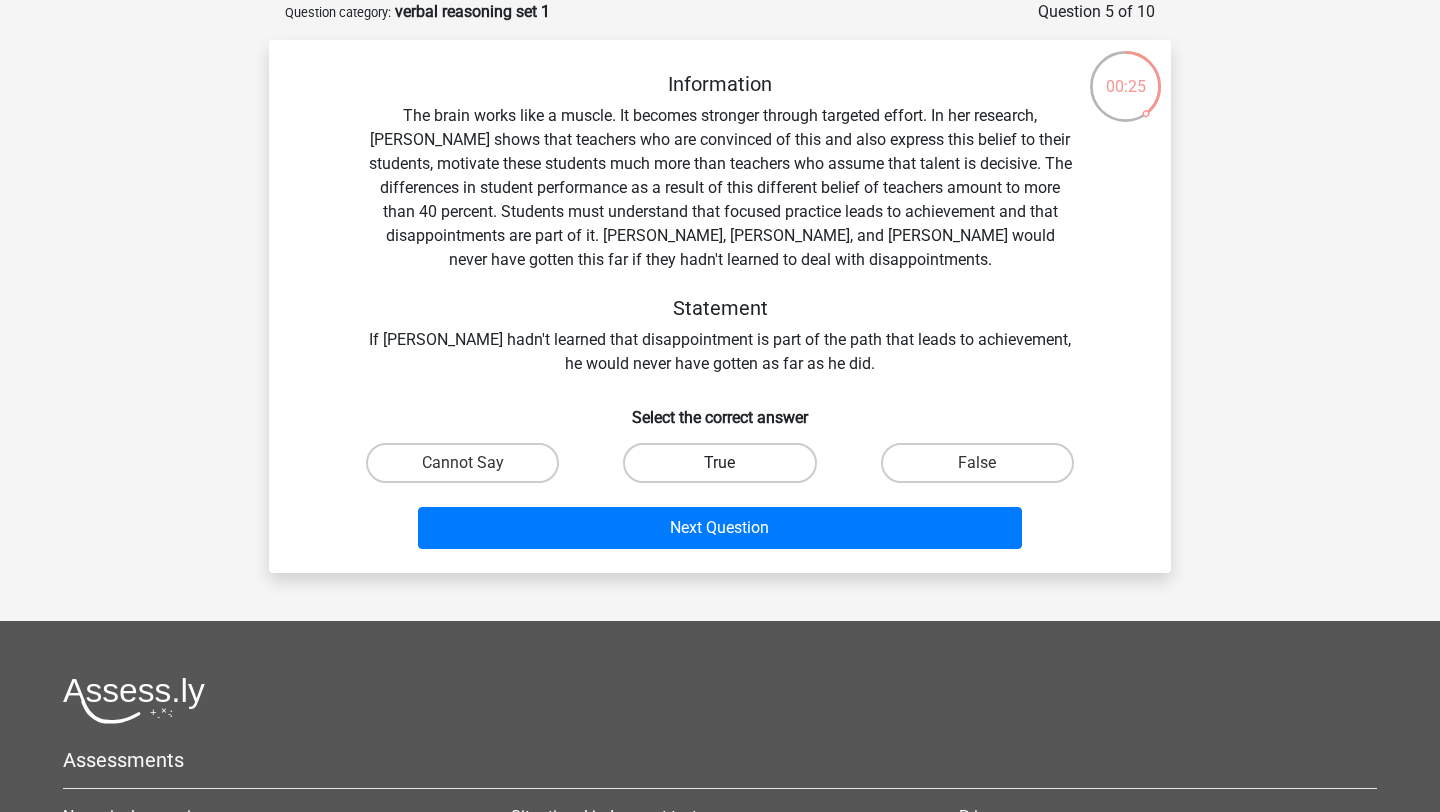 click on "True" at bounding box center [719, 463] 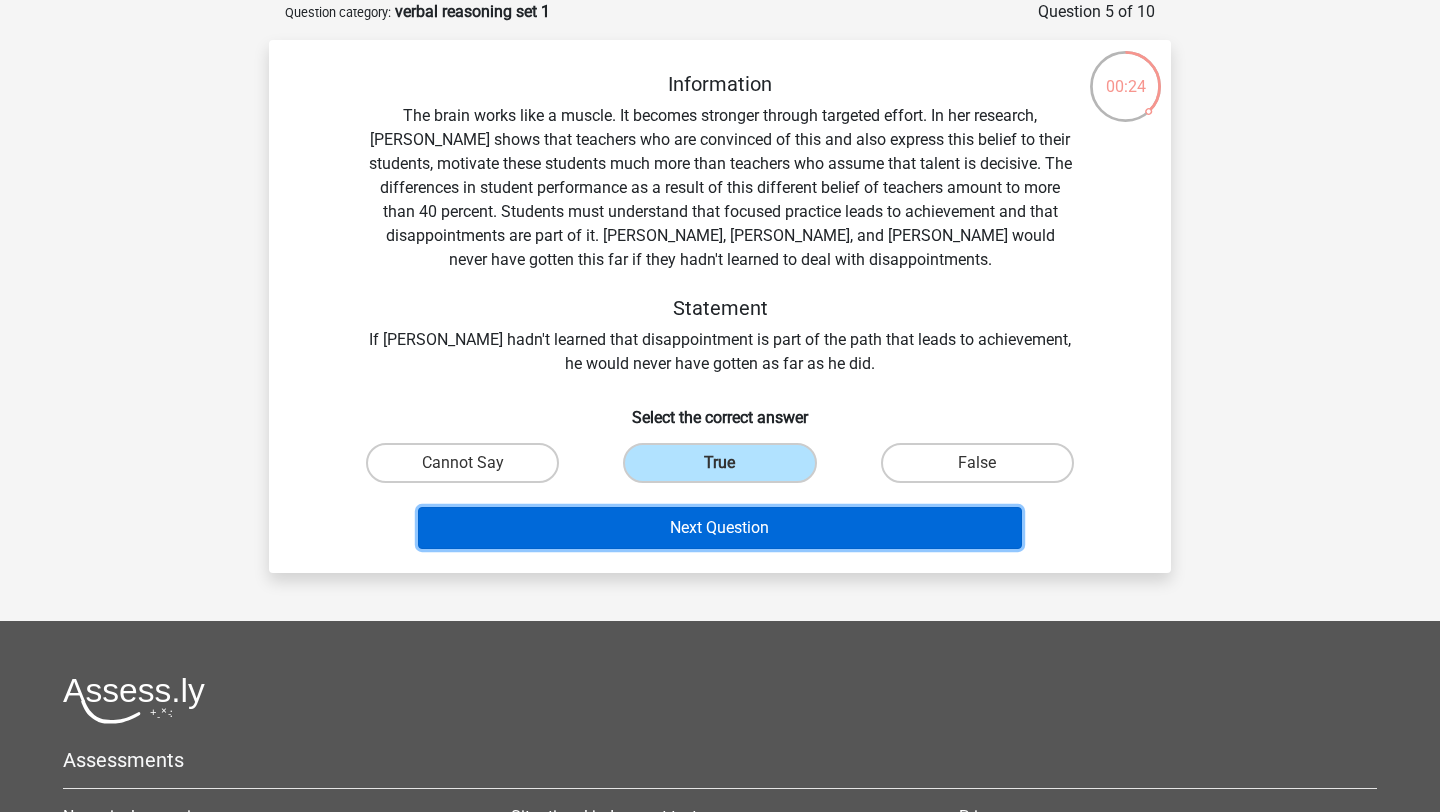 click on "Next Question" at bounding box center [720, 528] 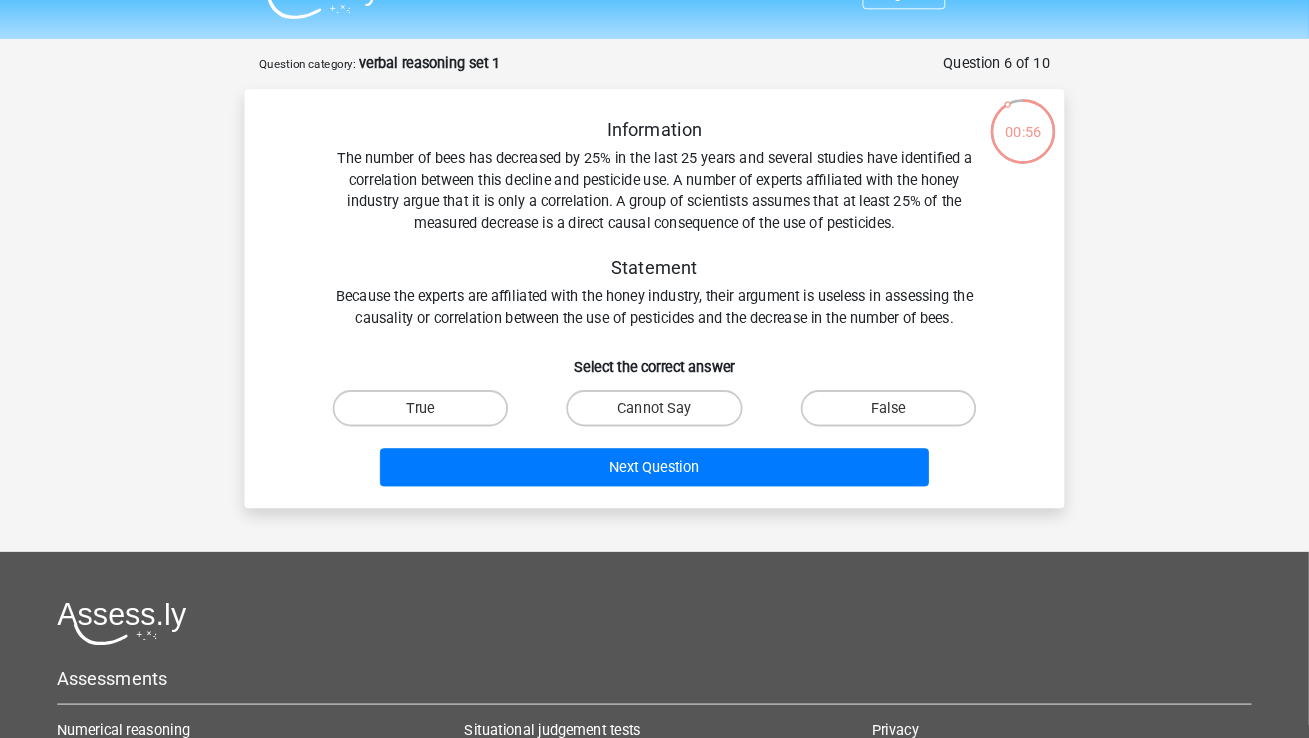 scroll, scrollTop: 41, scrollLeft: 0, axis: vertical 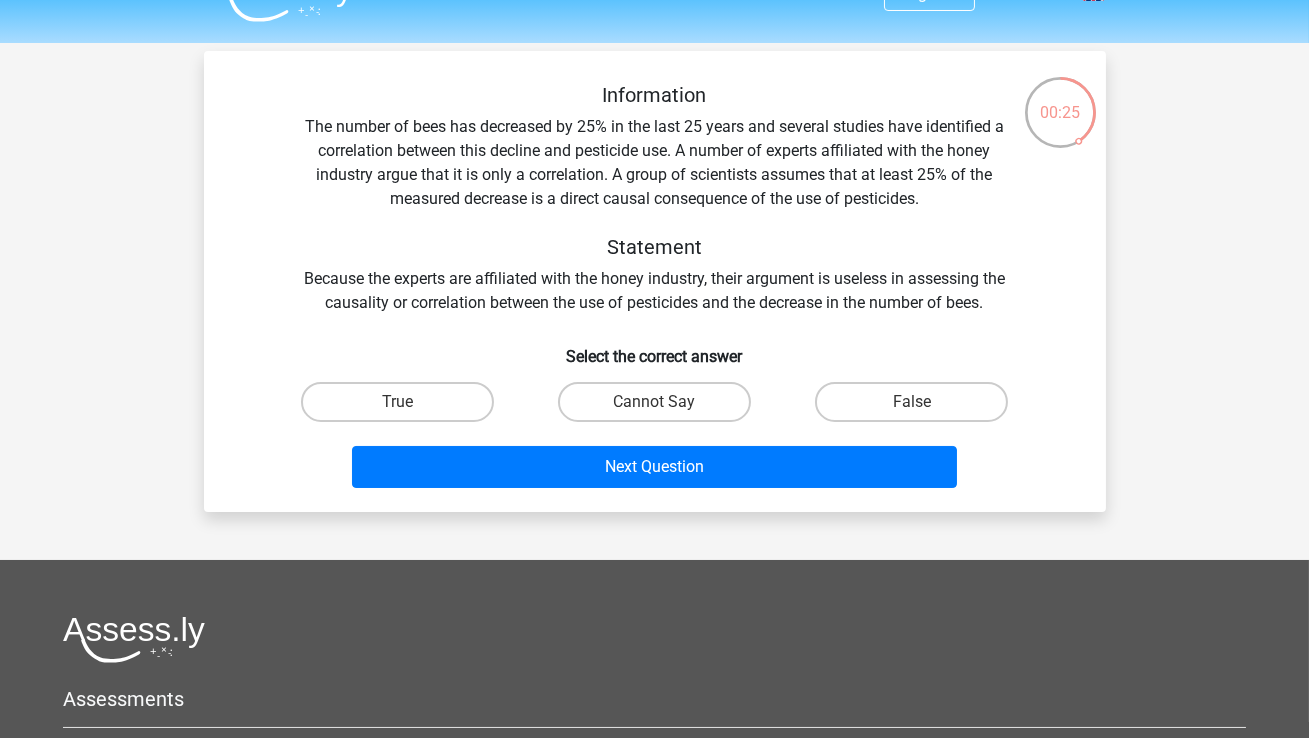 click on "Cannot Say" at bounding box center [660, 408] 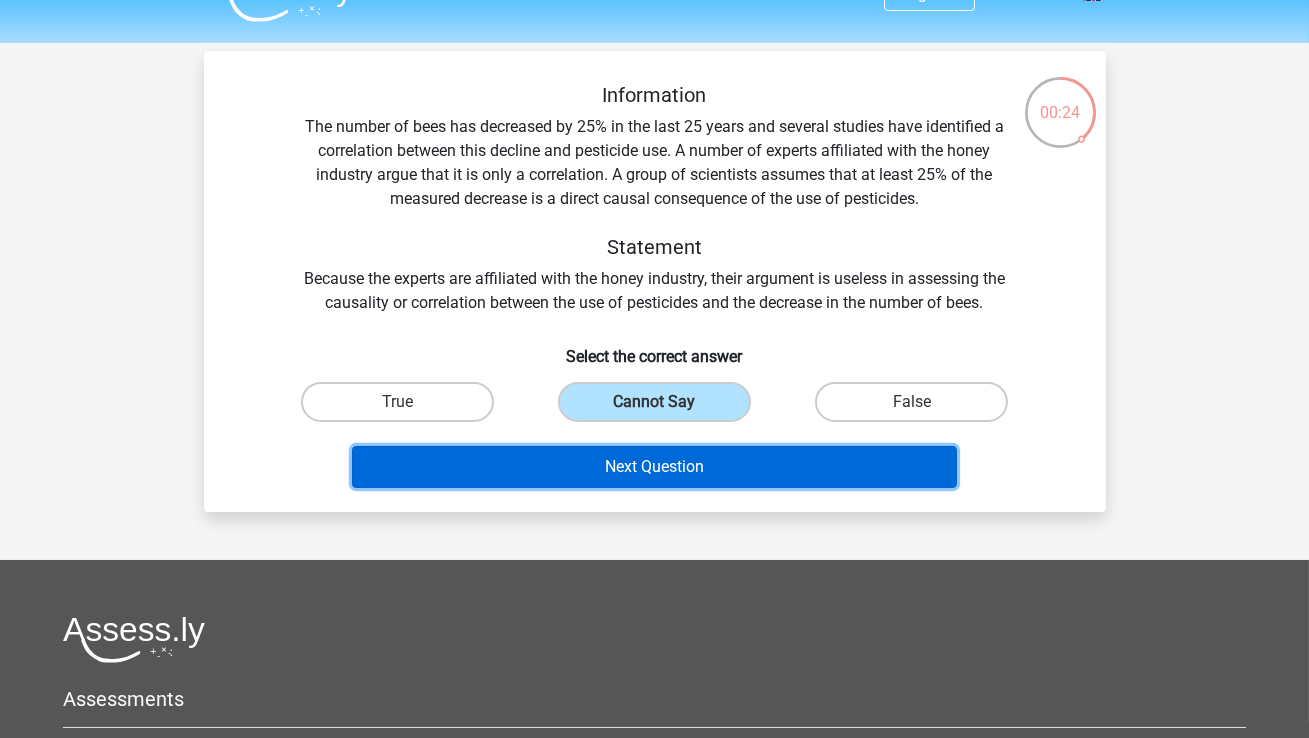 click on "Next Question" at bounding box center (654, 467) 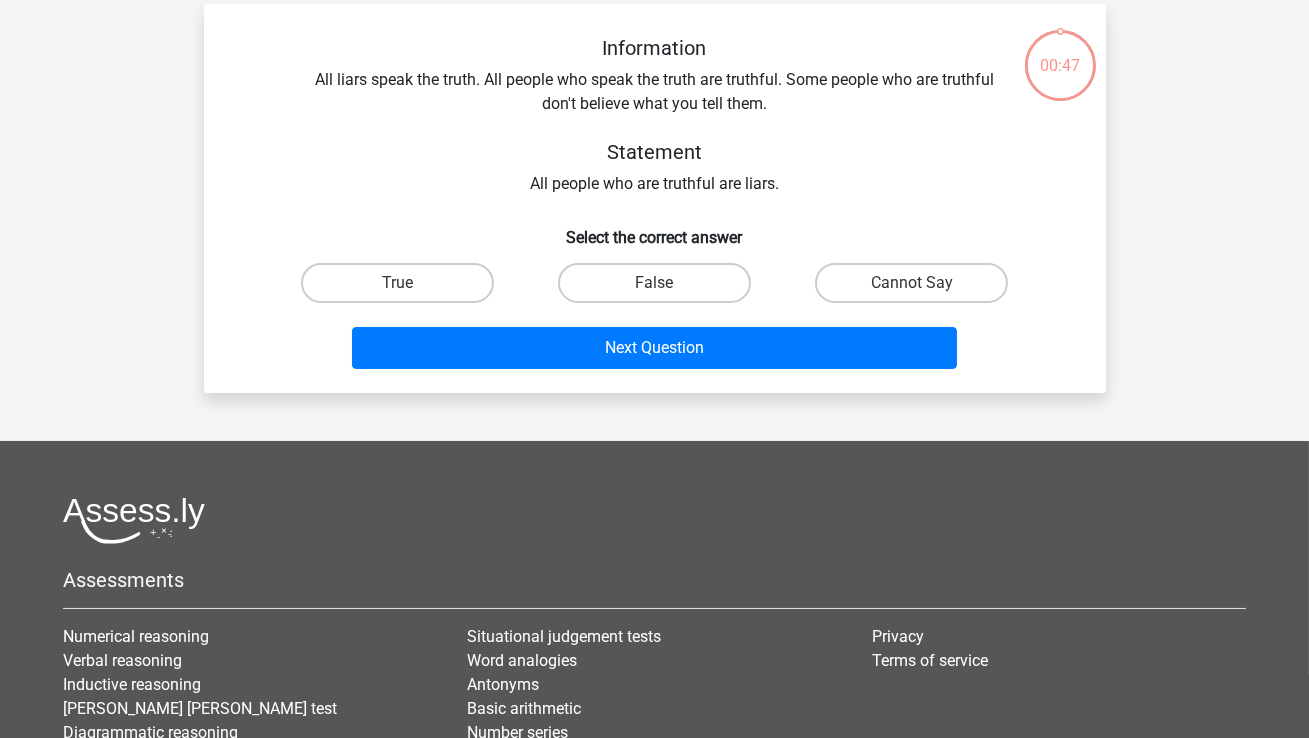 scroll, scrollTop: 91, scrollLeft: 0, axis: vertical 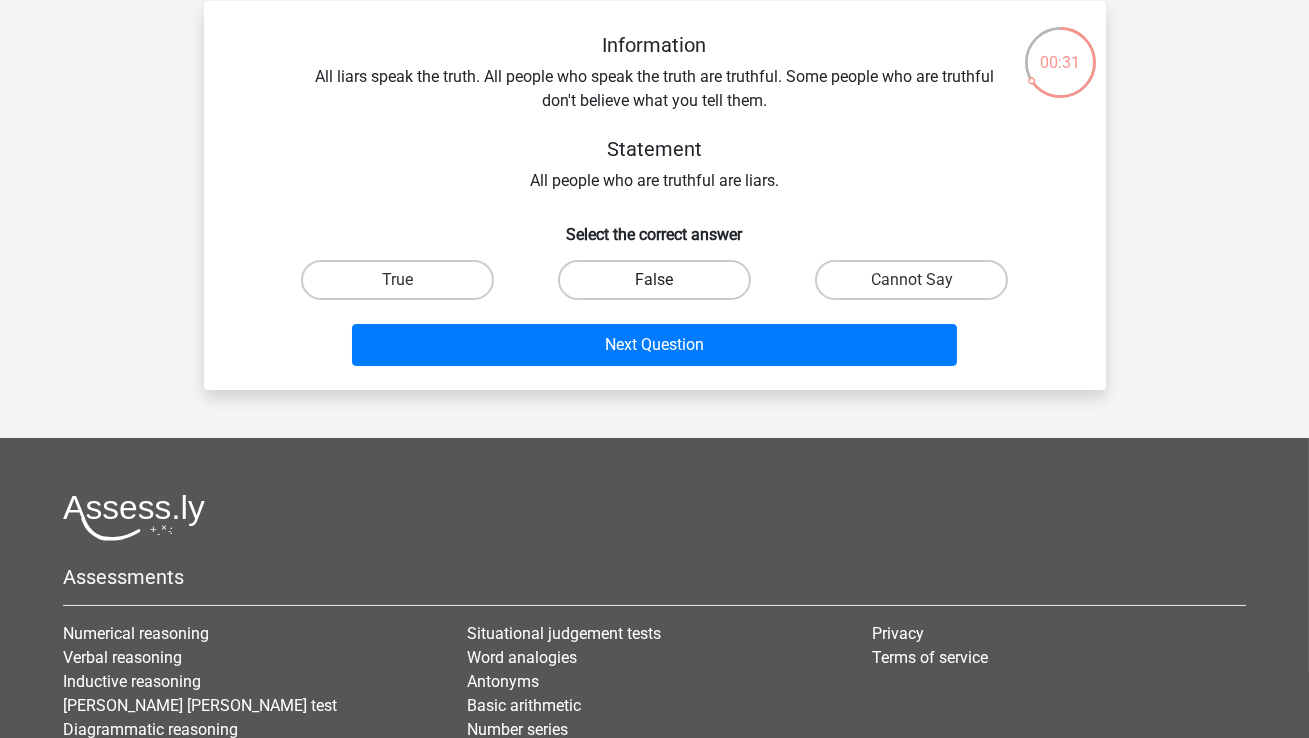click on "False" at bounding box center [654, 280] 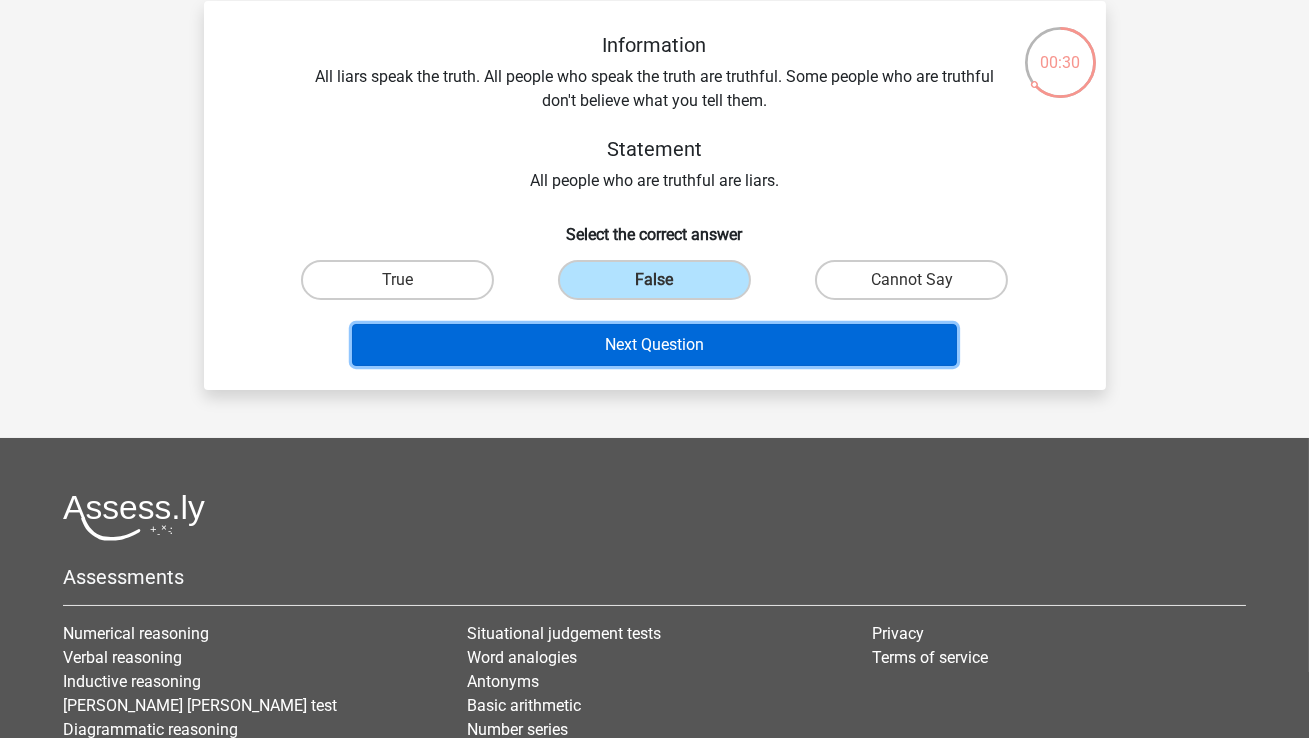 click on "Next Question" at bounding box center (654, 345) 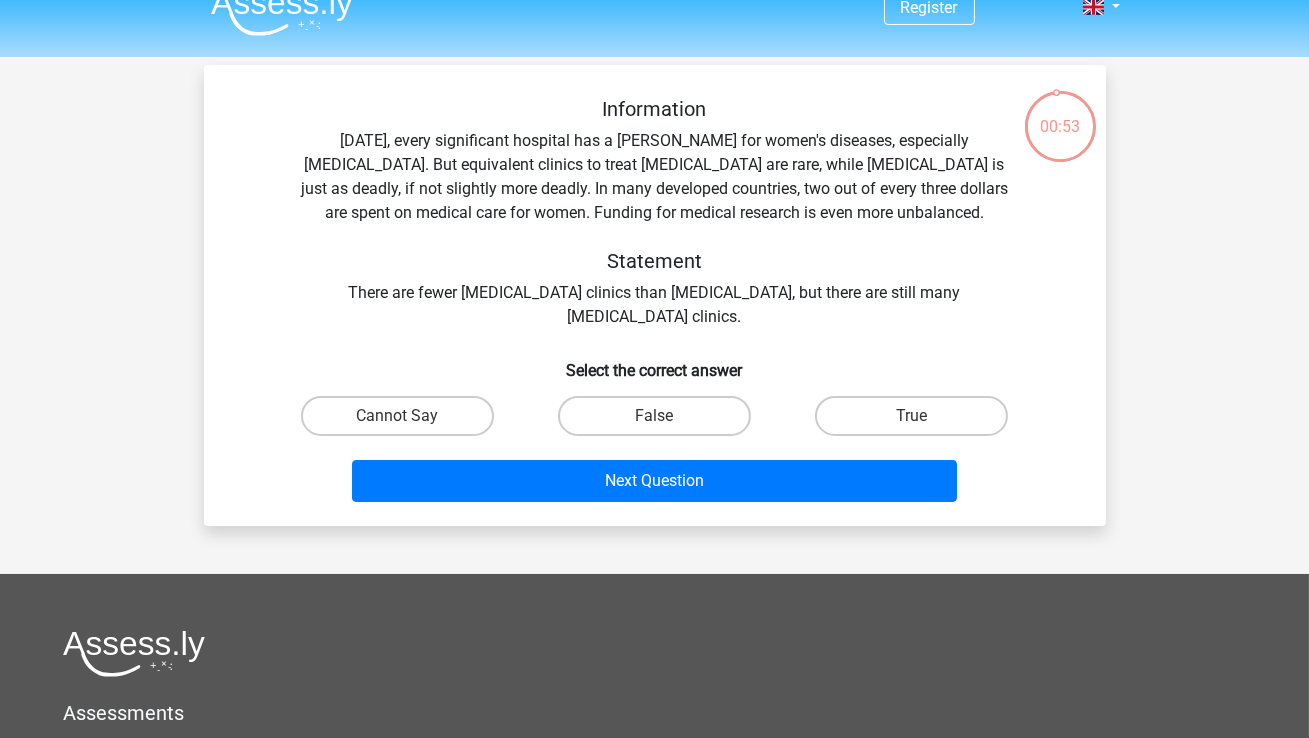 scroll, scrollTop: 0, scrollLeft: 0, axis: both 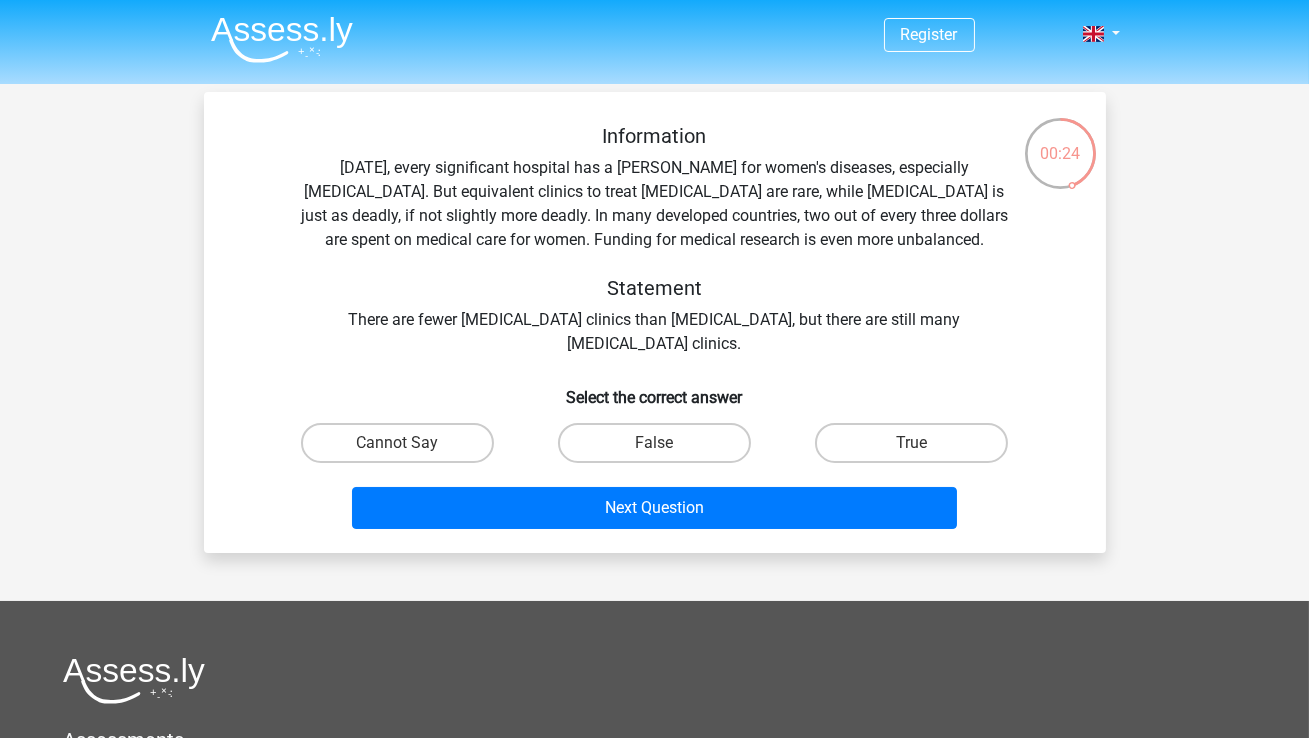 click on "False" at bounding box center (660, 449) 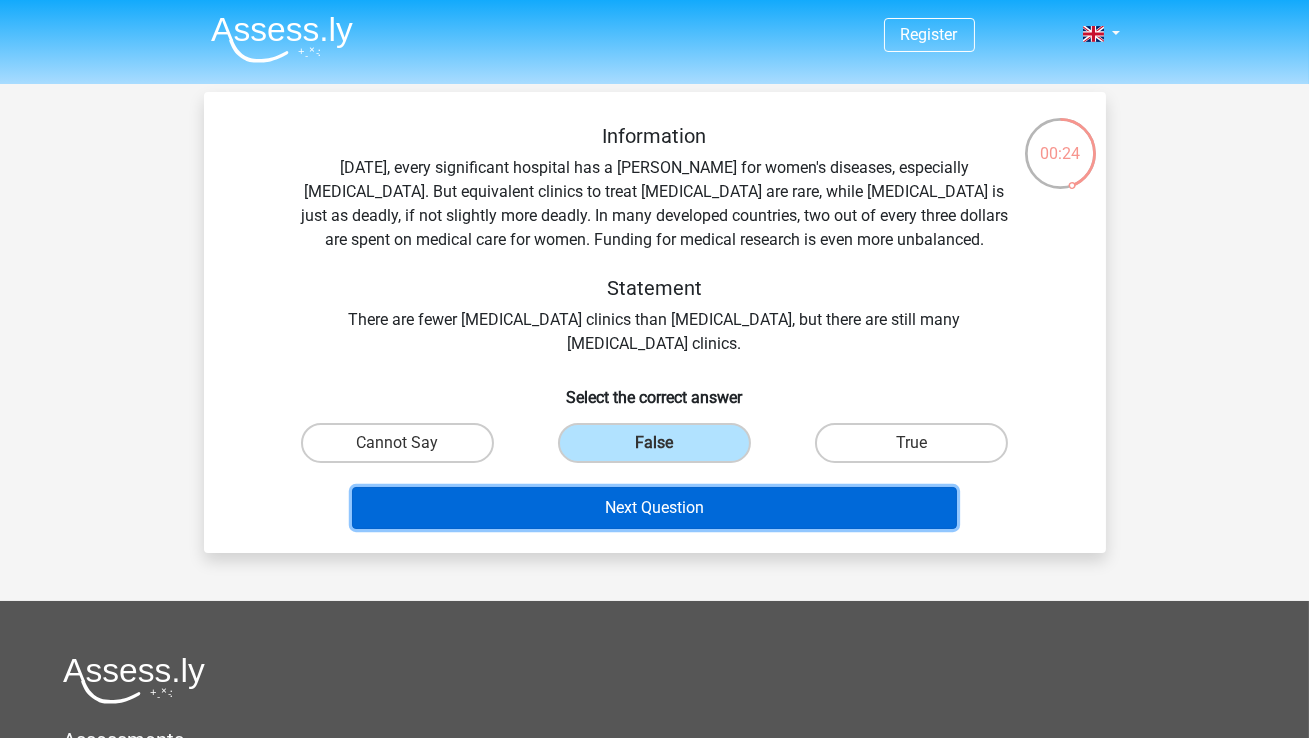 click on "Next Question" at bounding box center (654, 508) 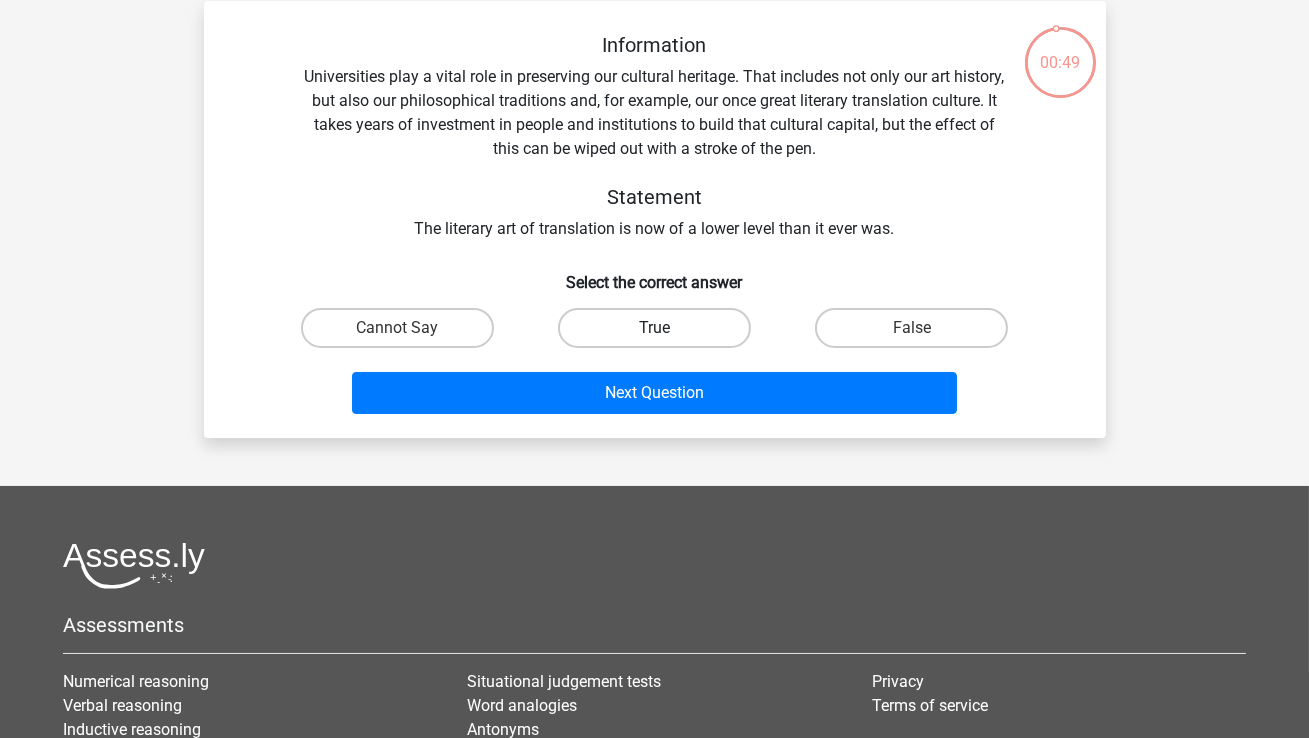 scroll, scrollTop: 56, scrollLeft: 0, axis: vertical 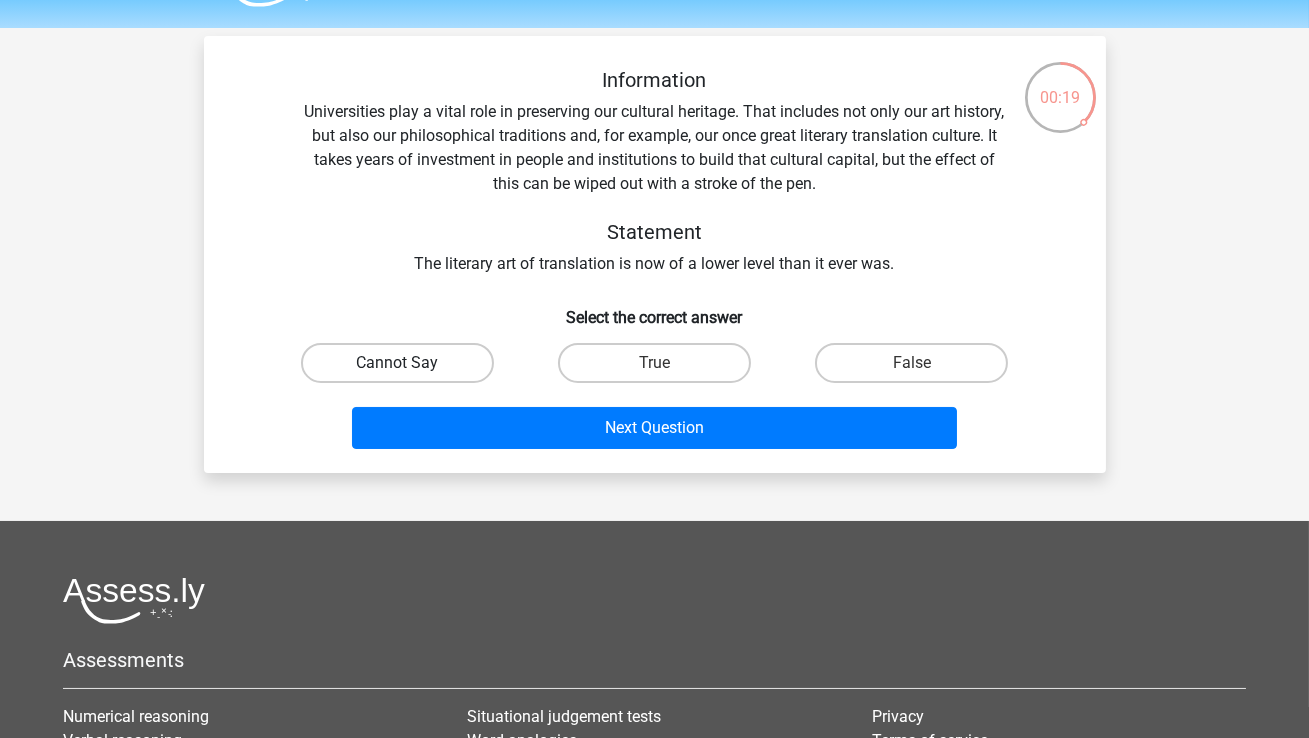 click on "Cannot Say" at bounding box center [397, 363] 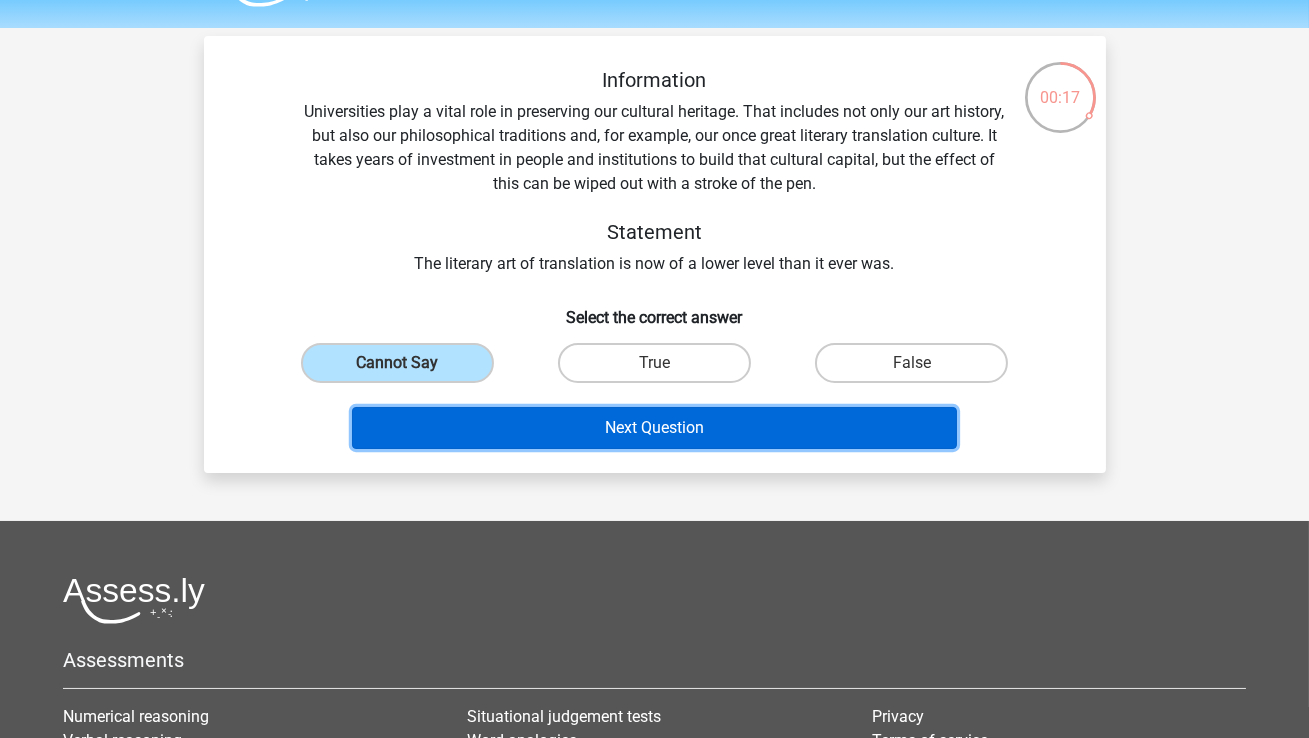 click on "Next Question" at bounding box center (654, 428) 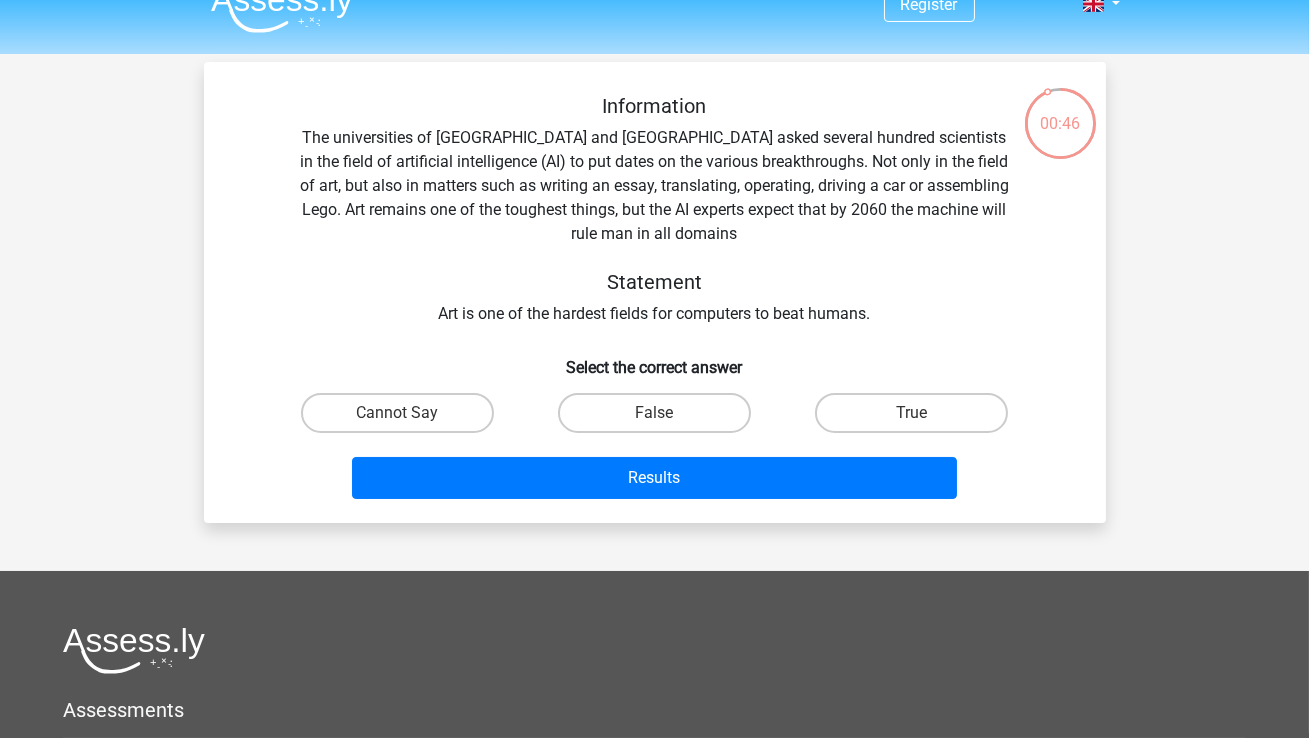 scroll, scrollTop: 27, scrollLeft: 0, axis: vertical 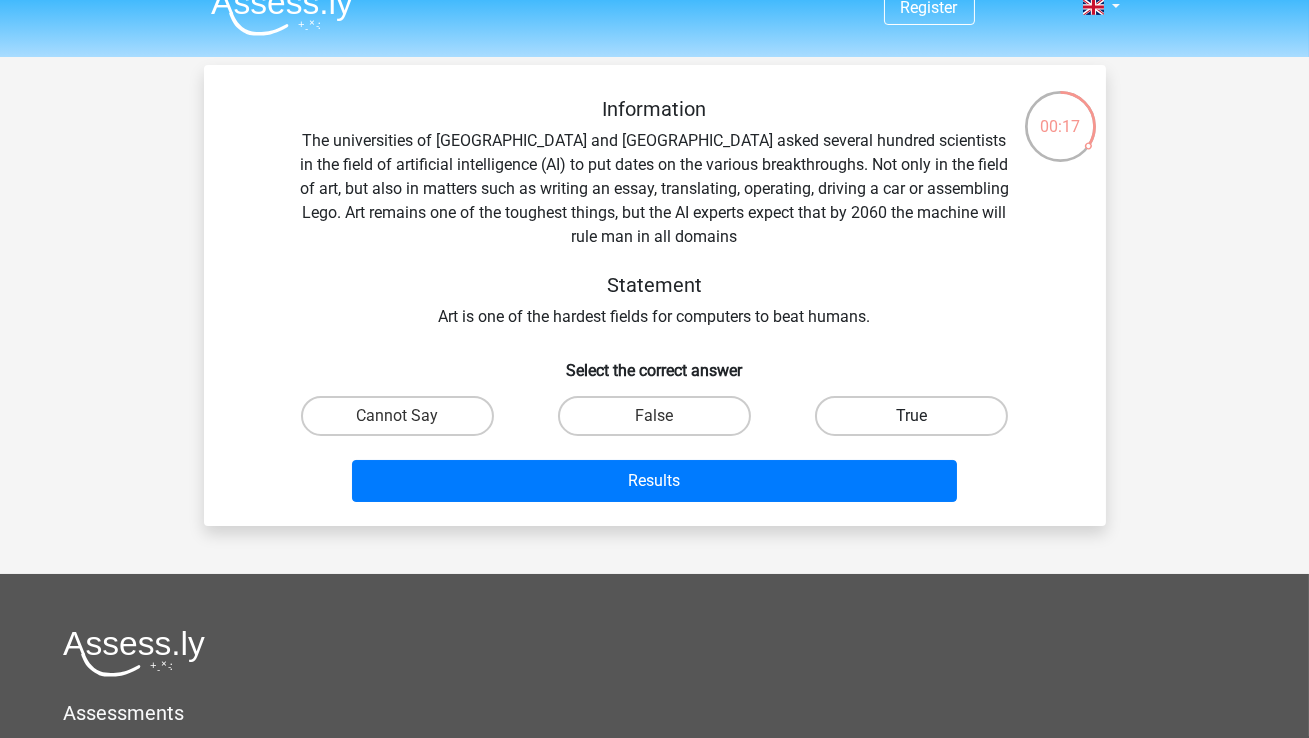 click on "True" at bounding box center [911, 416] 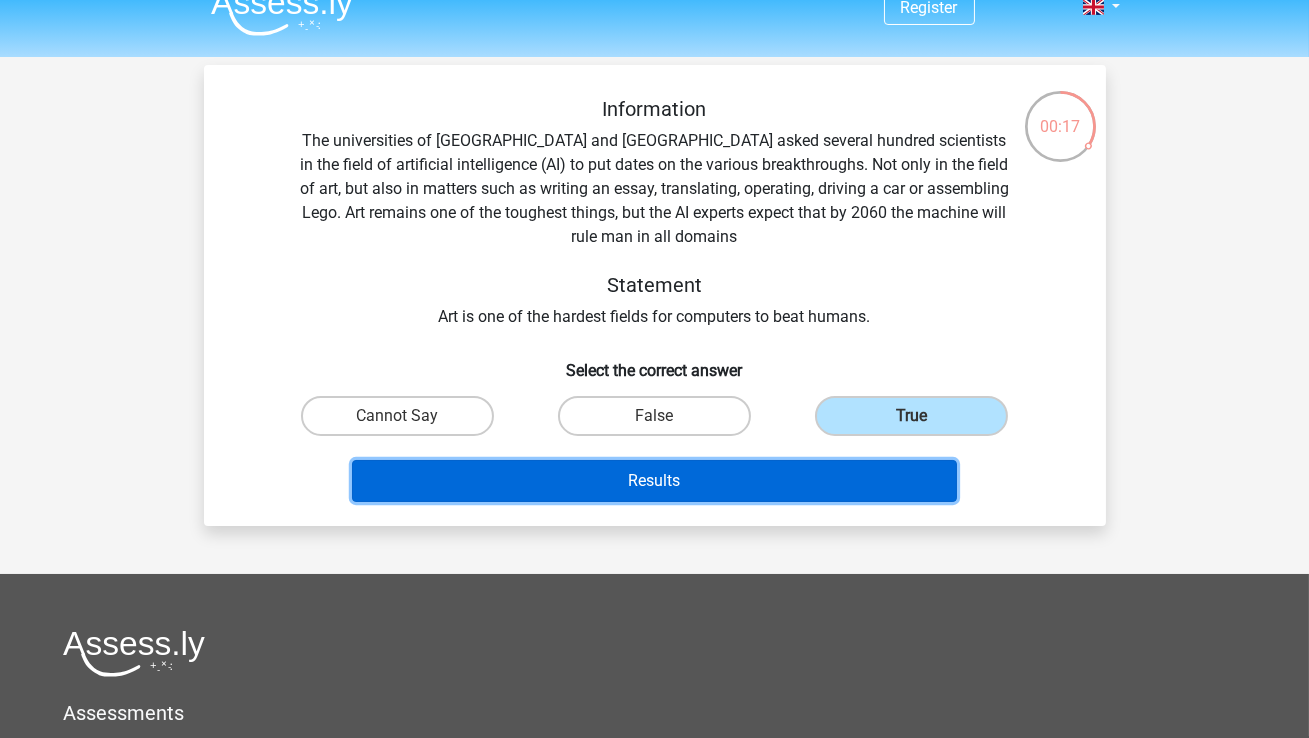 click on "Results" at bounding box center (654, 481) 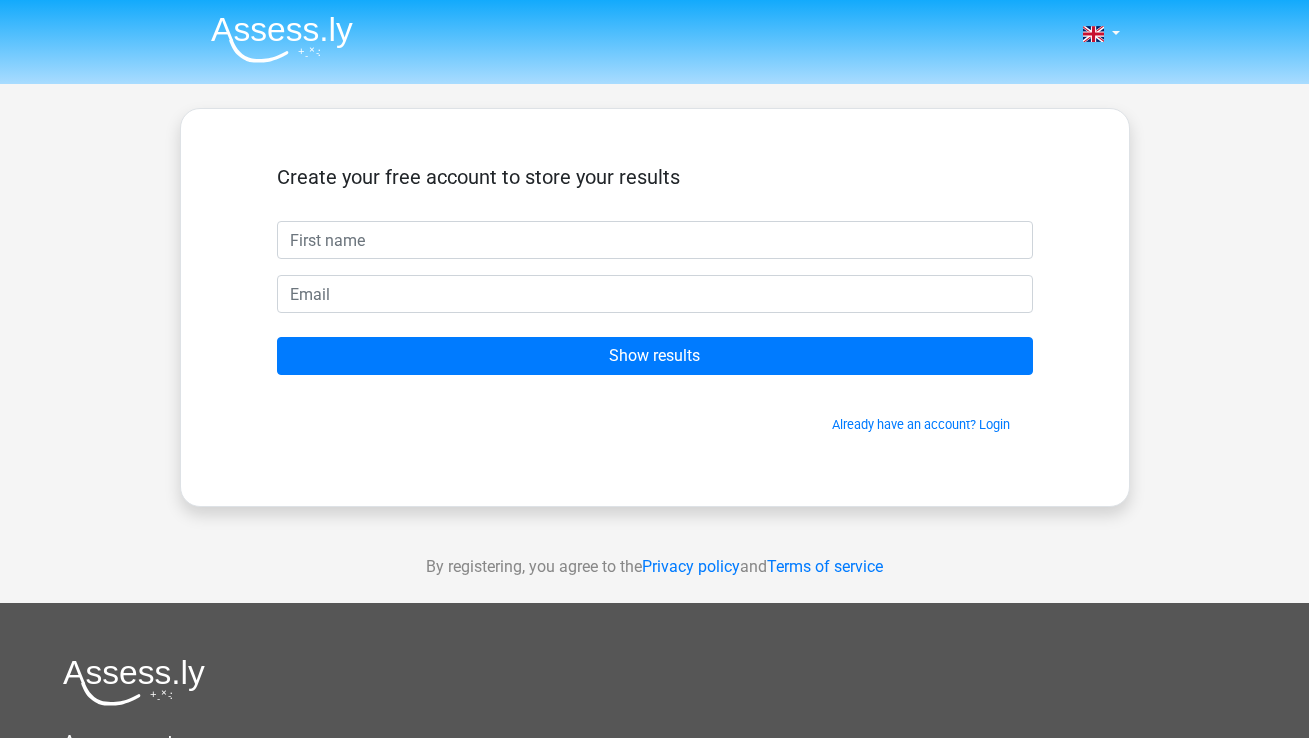 scroll, scrollTop: 0, scrollLeft: 0, axis: both 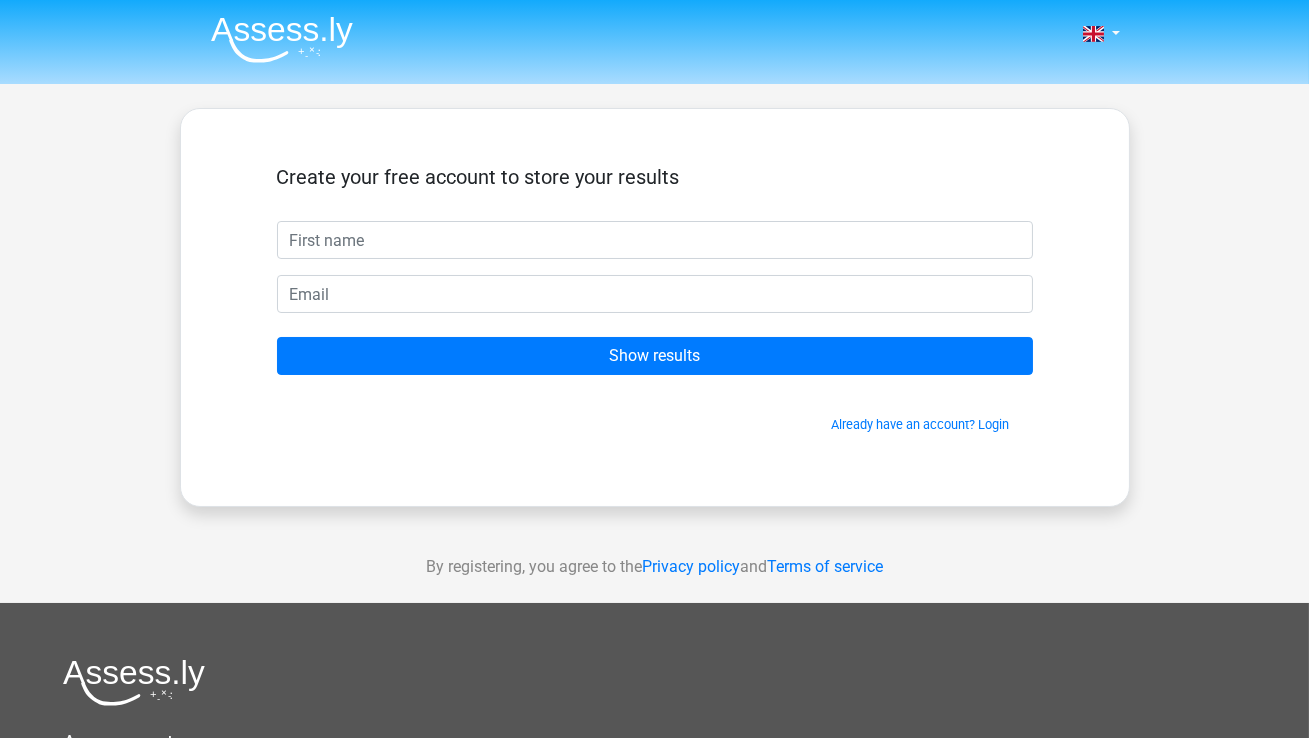 click at bounding box center (655, 240) 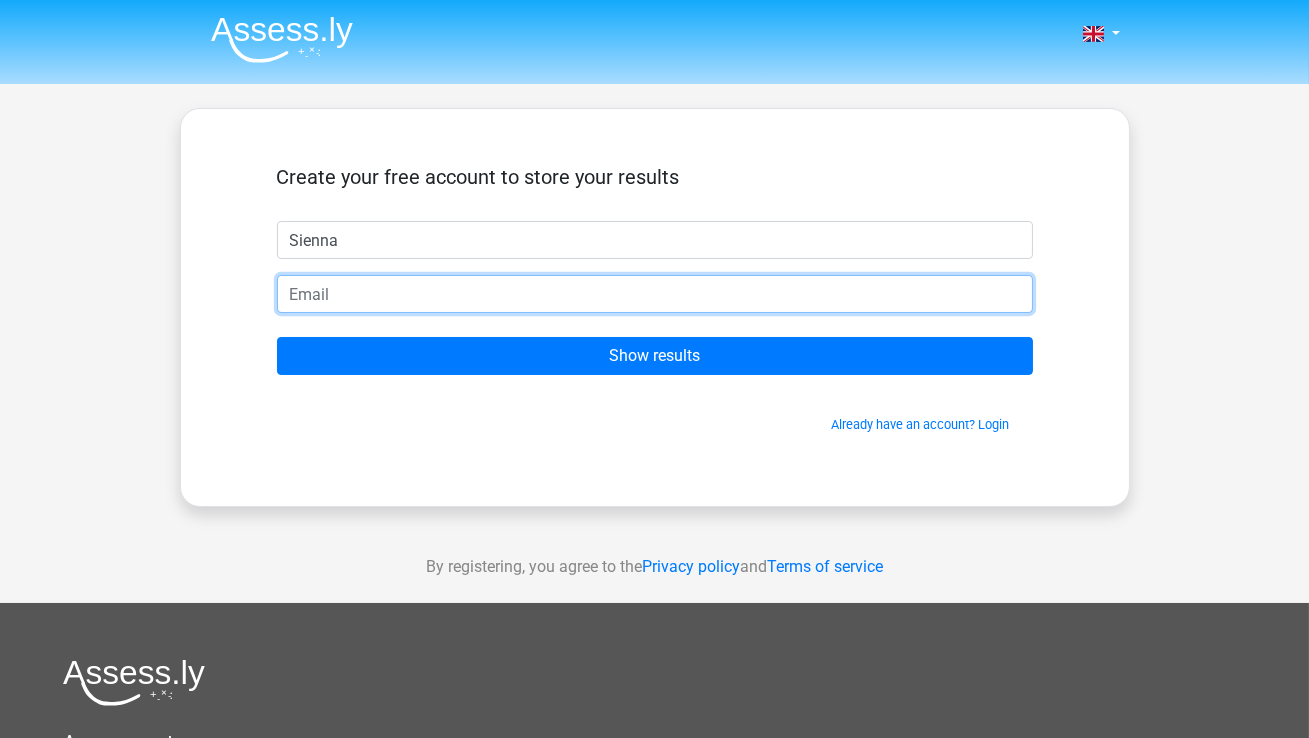 click at bounding box center (655, 294) 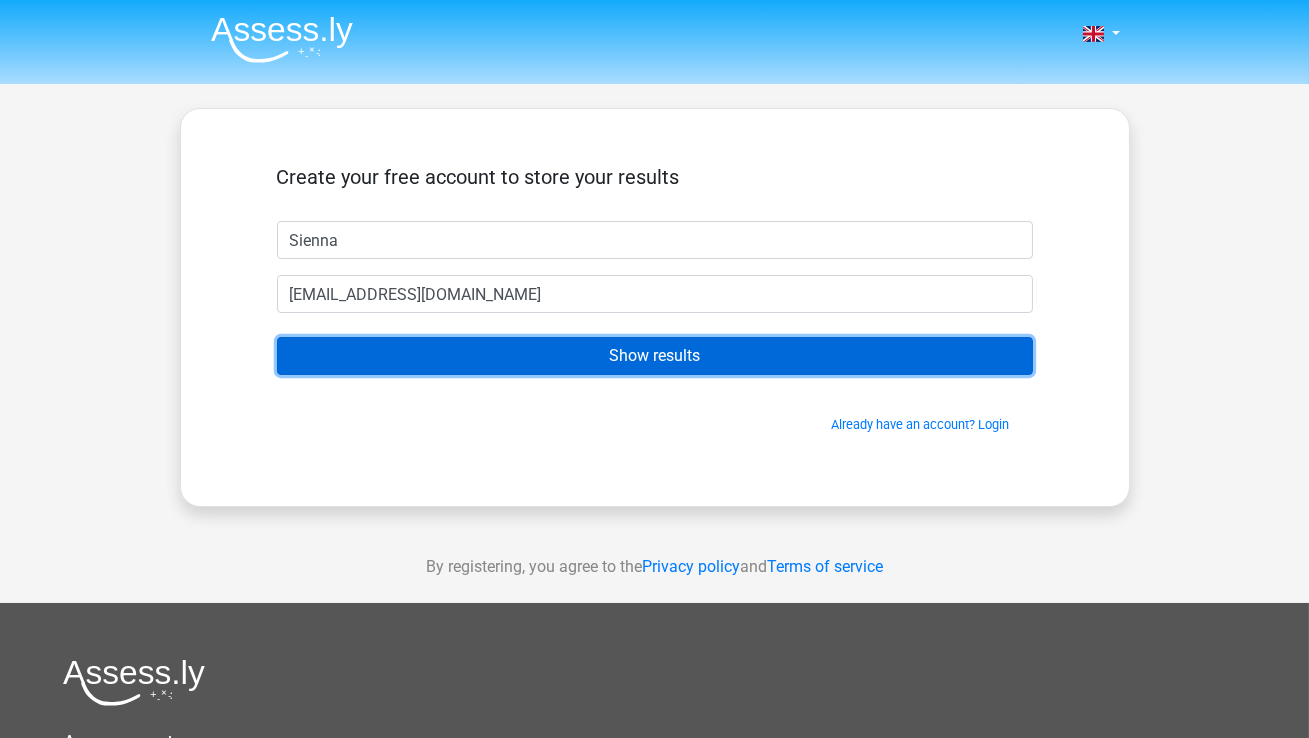 click on "Show results" at bounding box center [655, 356] 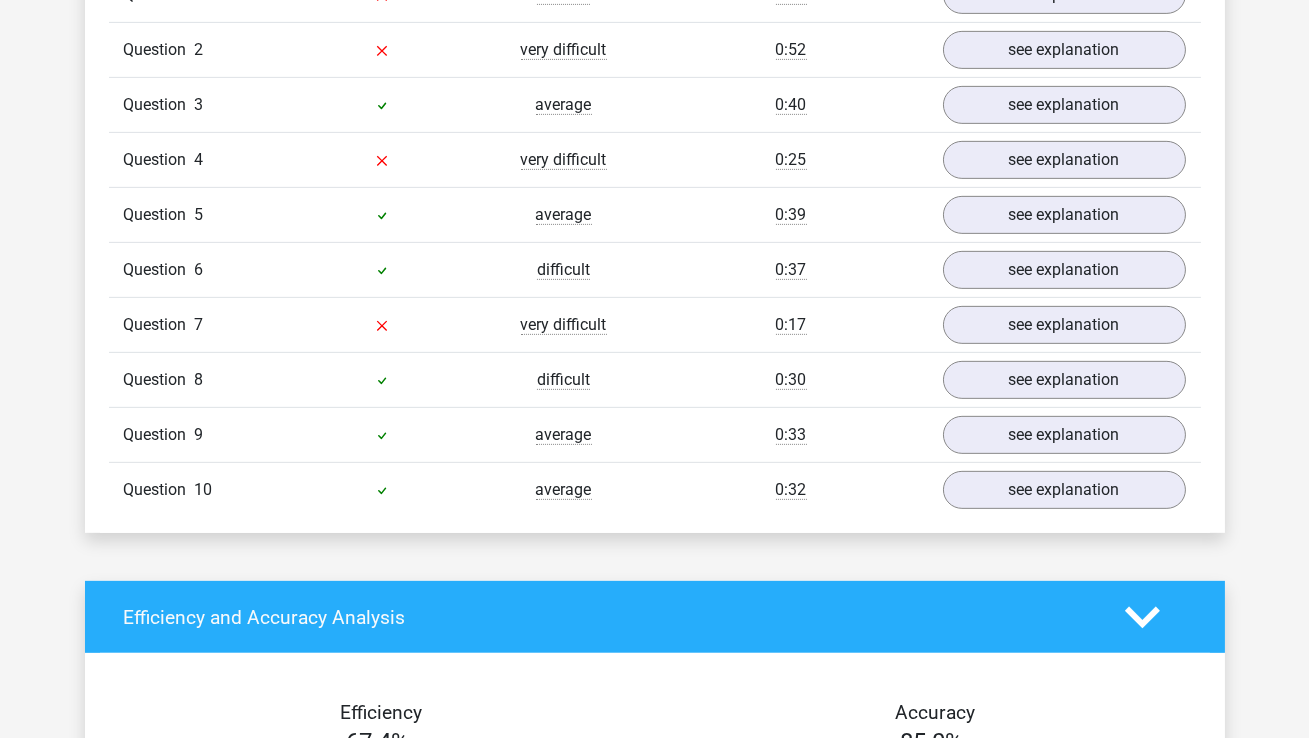 scroll, scrollTop: 1663, scrollLeft: 0, axis: vertical 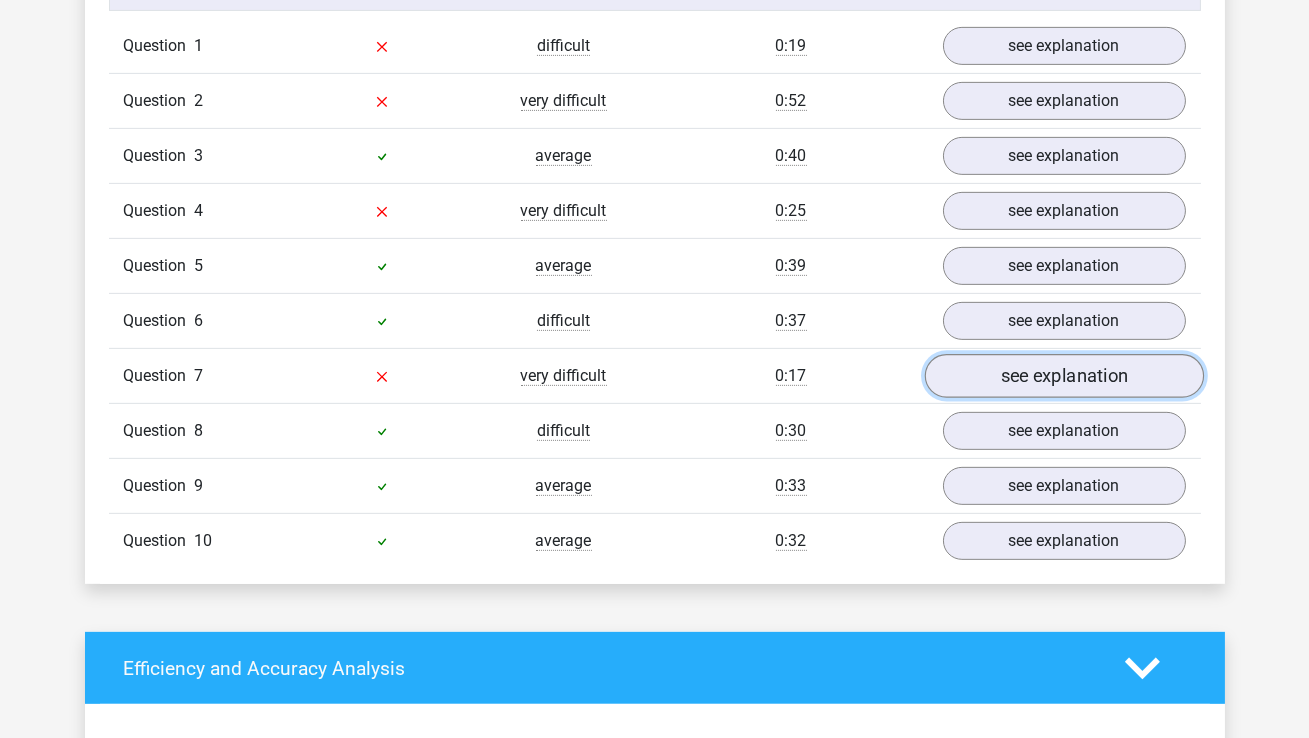 click on "see explanation" at bounding box center [1063, 376] 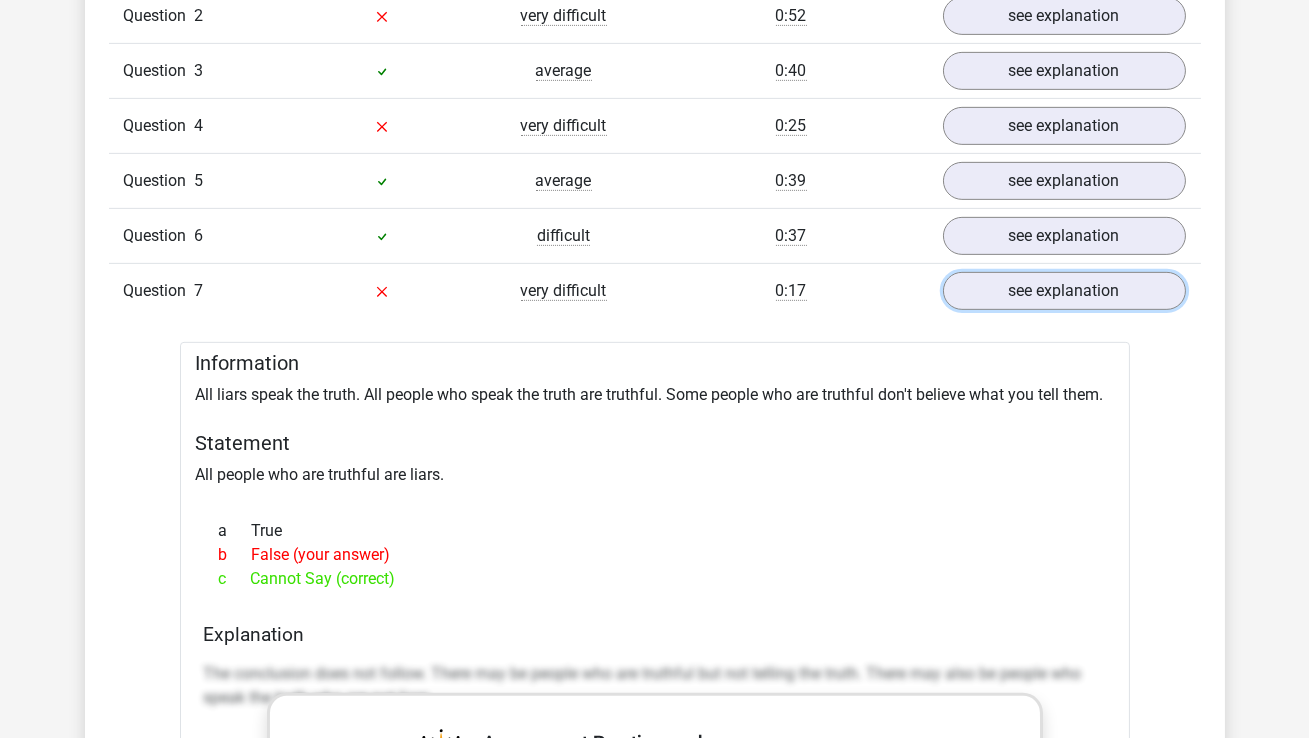 scroll, scrollTop: 1715, scrollLeft: 0, axis: vertical 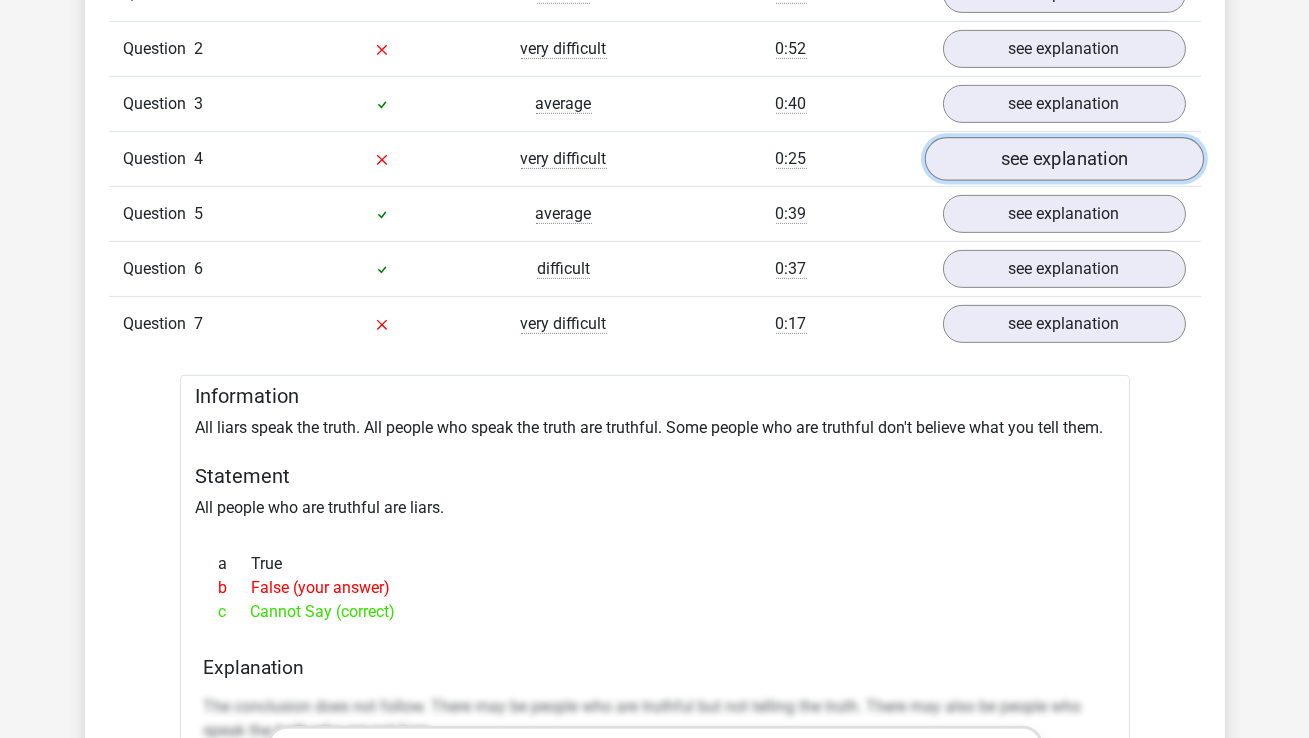 click on "see explanation" at bounding box center (1063, 159) 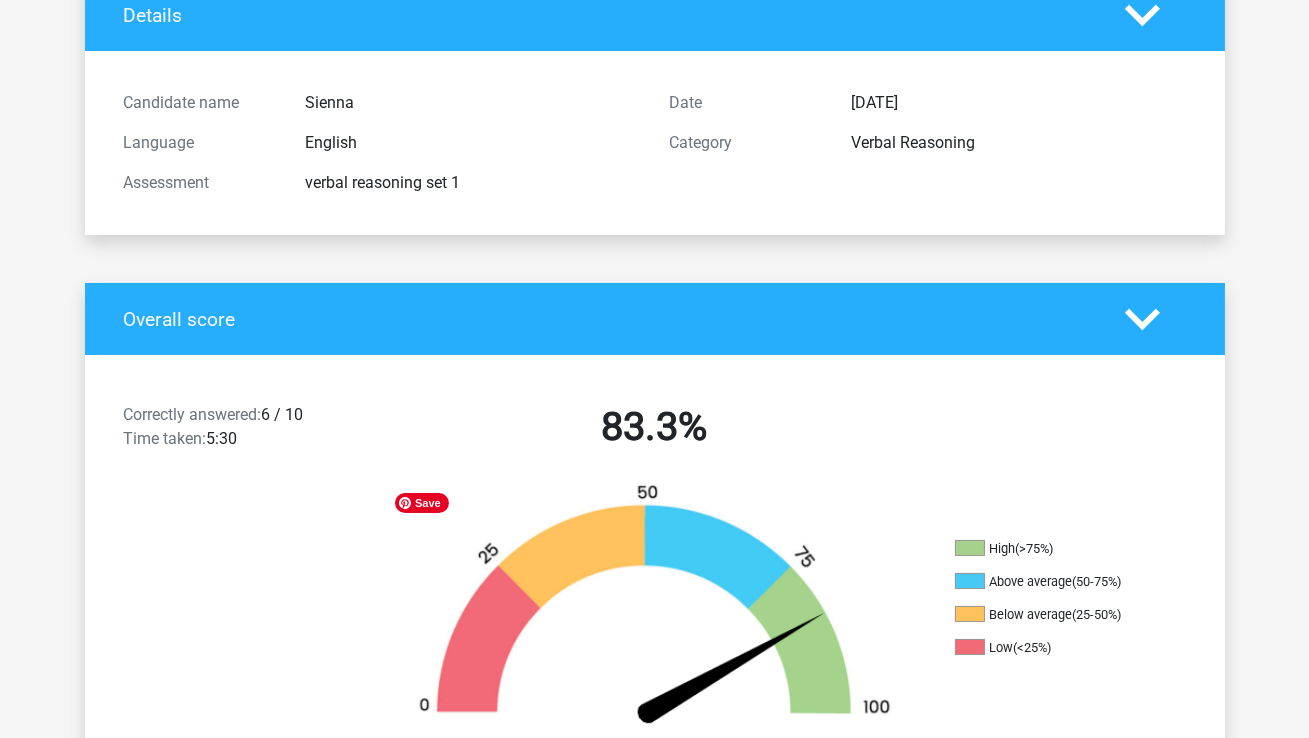 scroll, scrollTop: 0, scrollLeft: 0, axis: both 